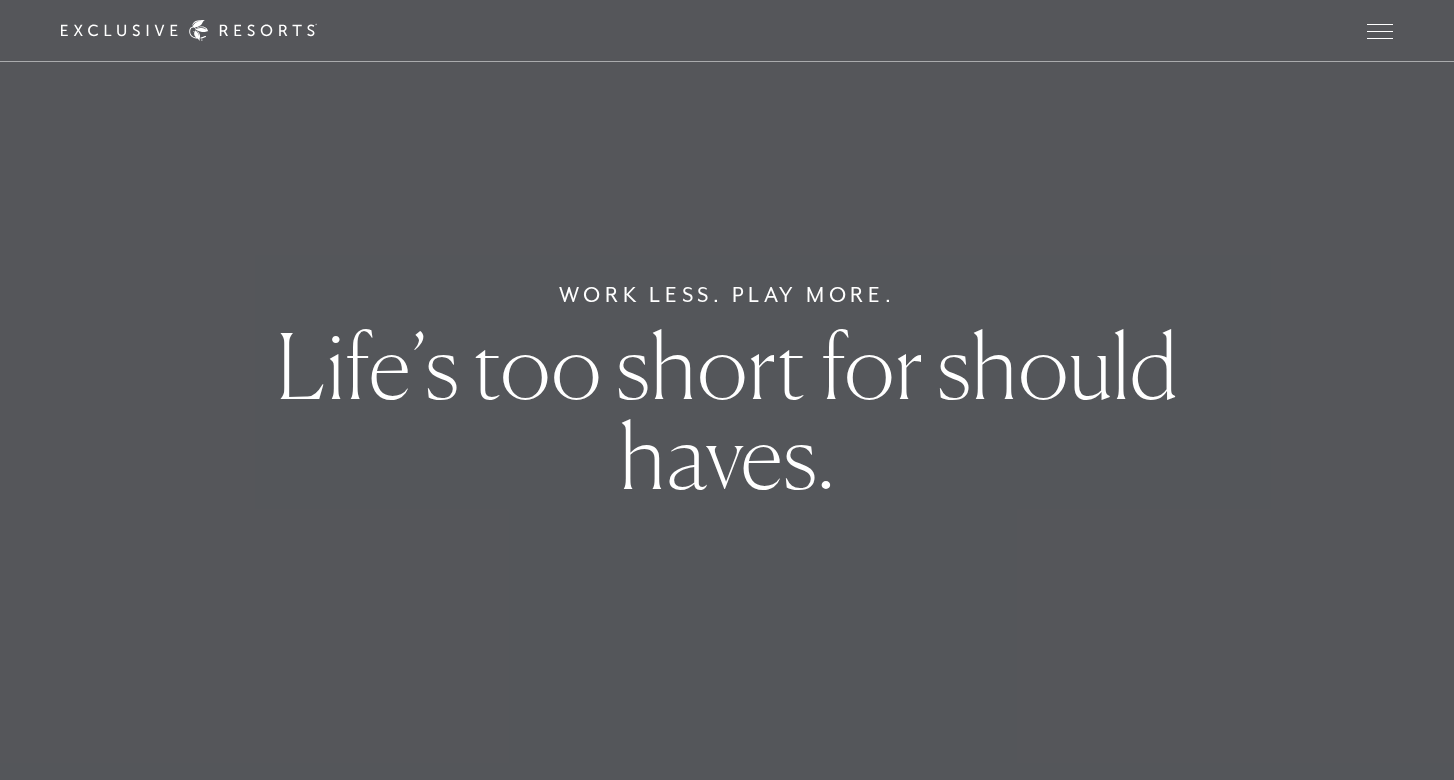 scroll, scrollTop: 0, scrollLeft: 0, axis: both 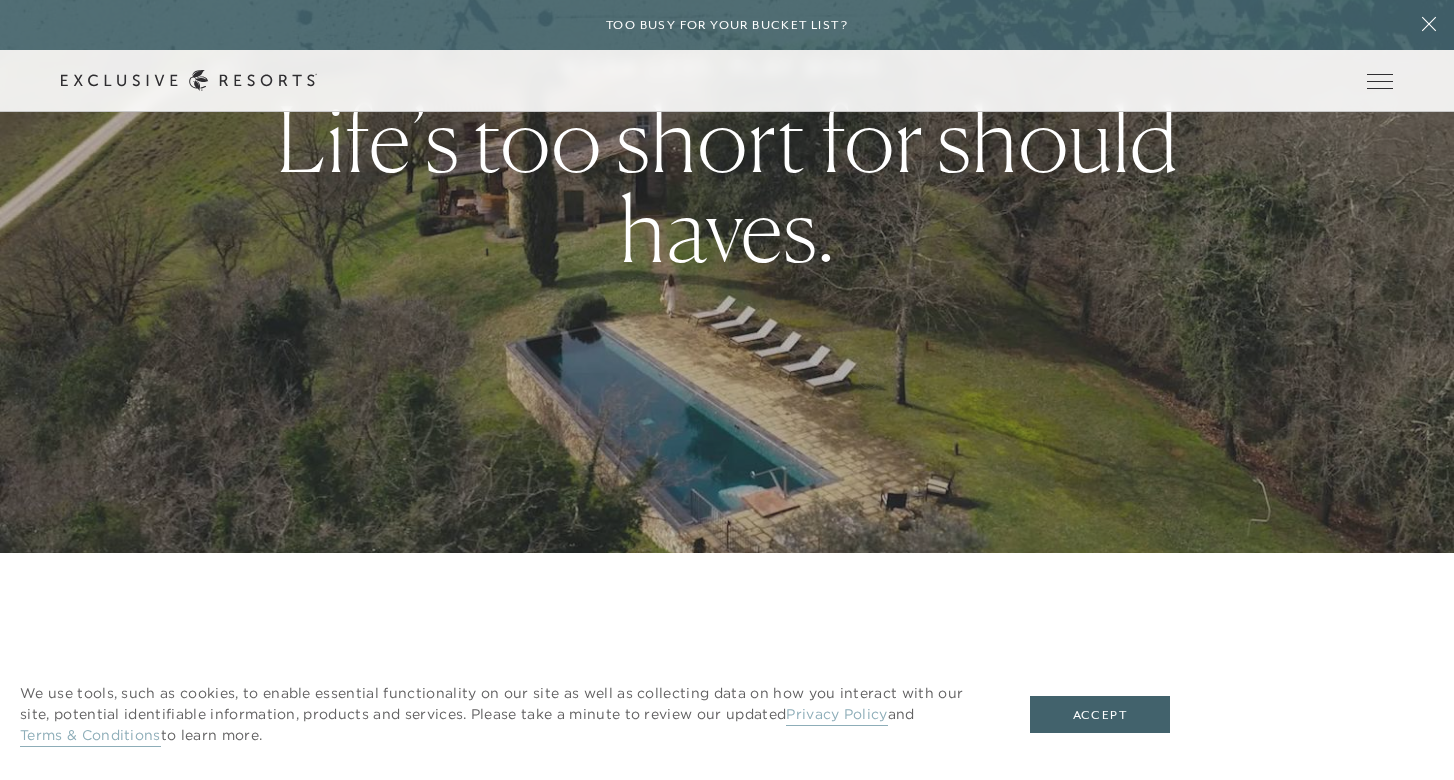 click on "Work Less. Play More. Life’s too short for should haves." at bounding box center (727, 163) 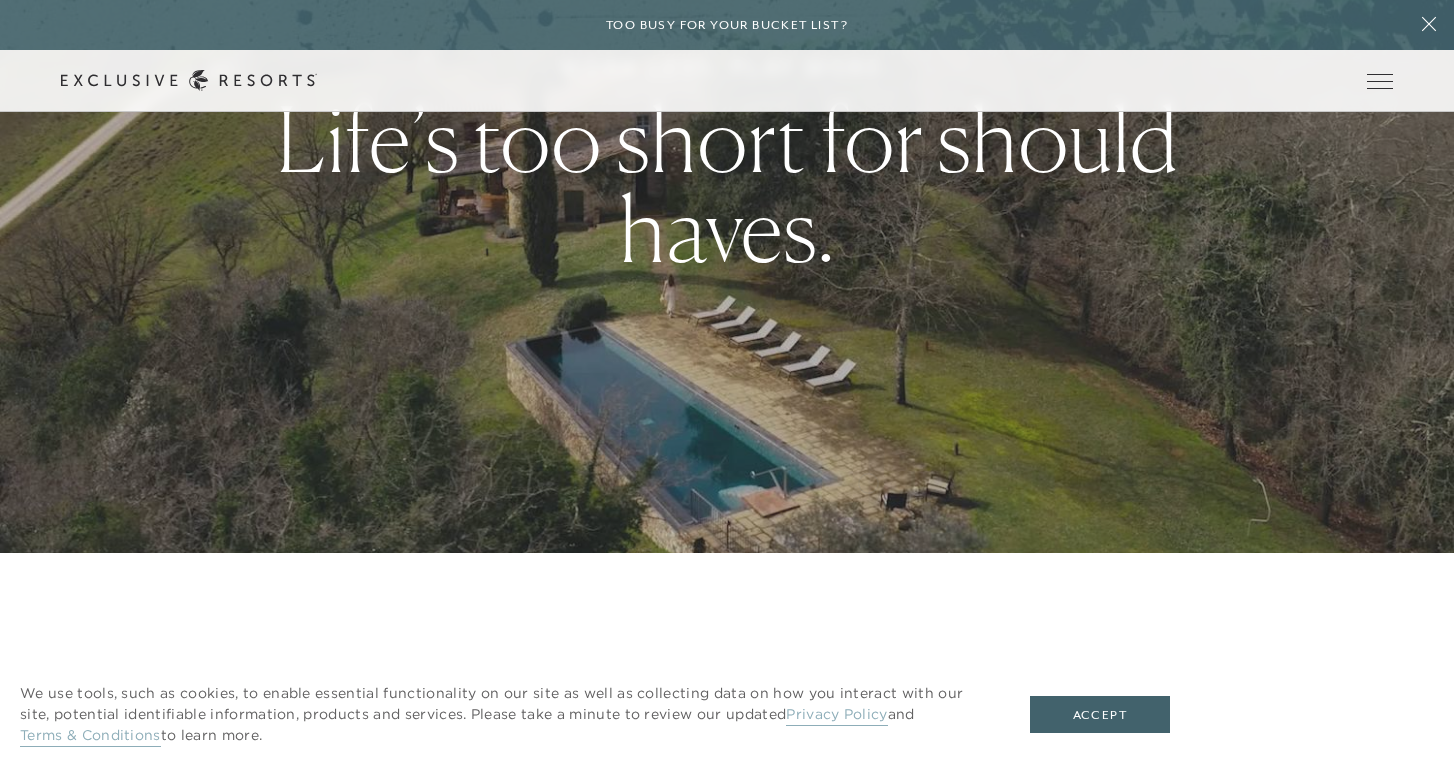 click on "Work Less. Play More. Life’s too short for should haves." at bounding box center [727, 163] 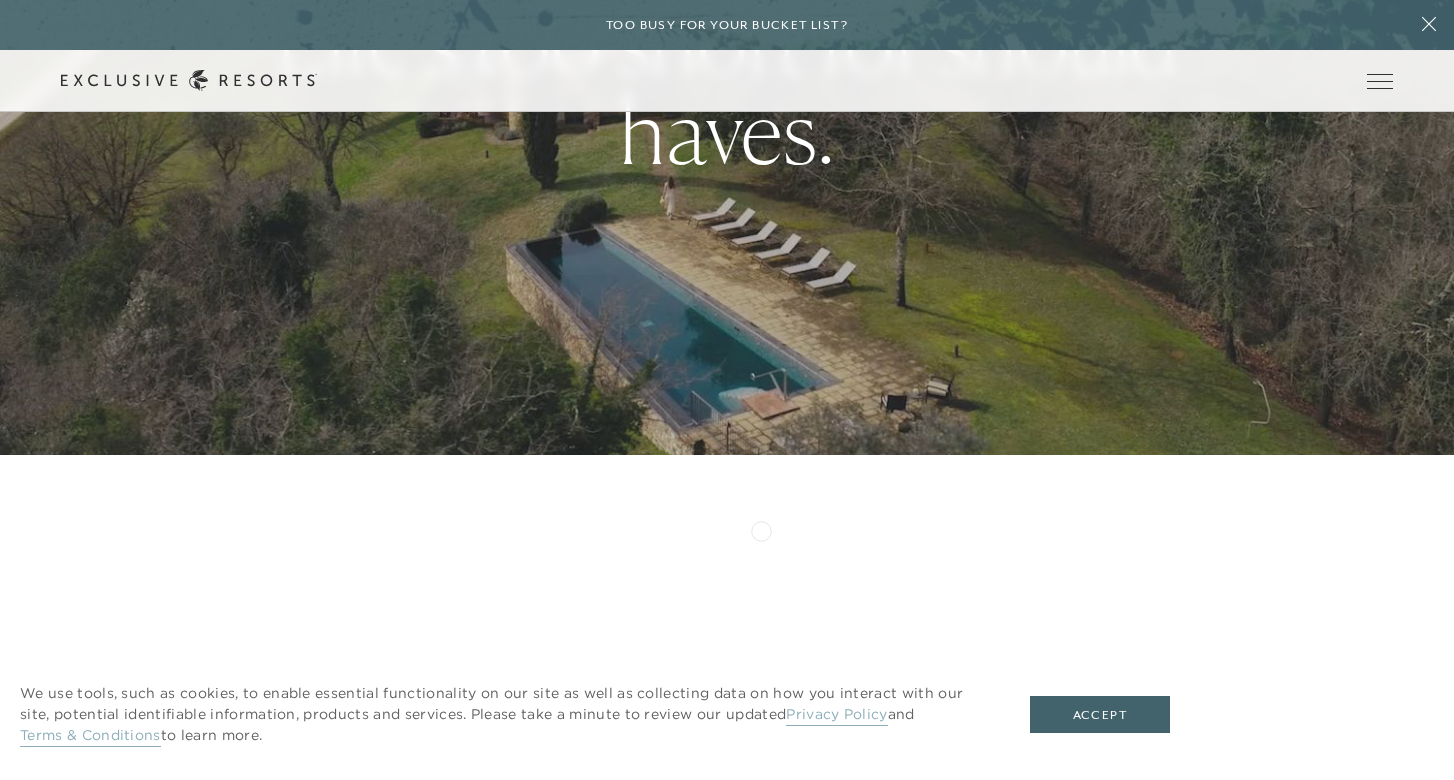 scroll, scrollTop: 0, scrollLeft: 0, axis: both 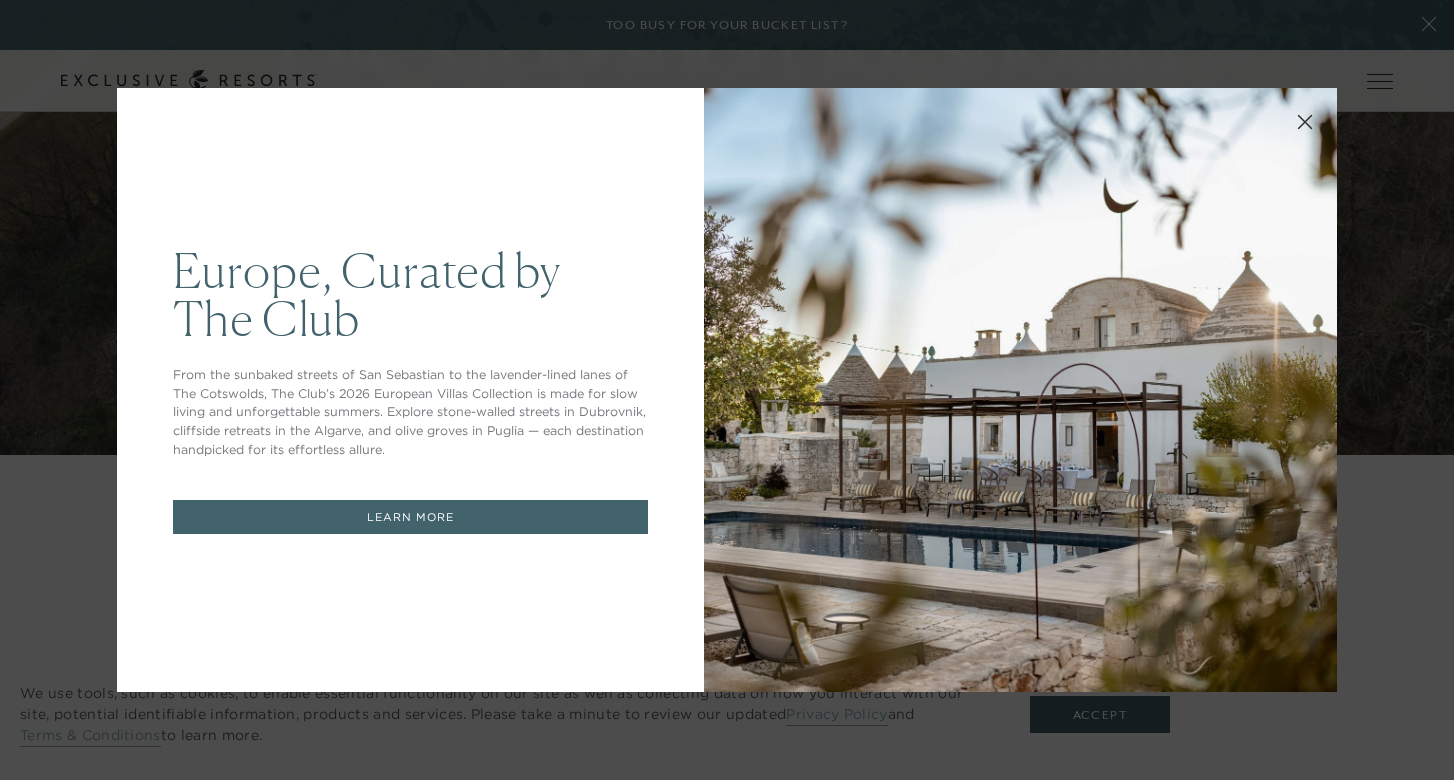 click at bounding box center [1020, 390] 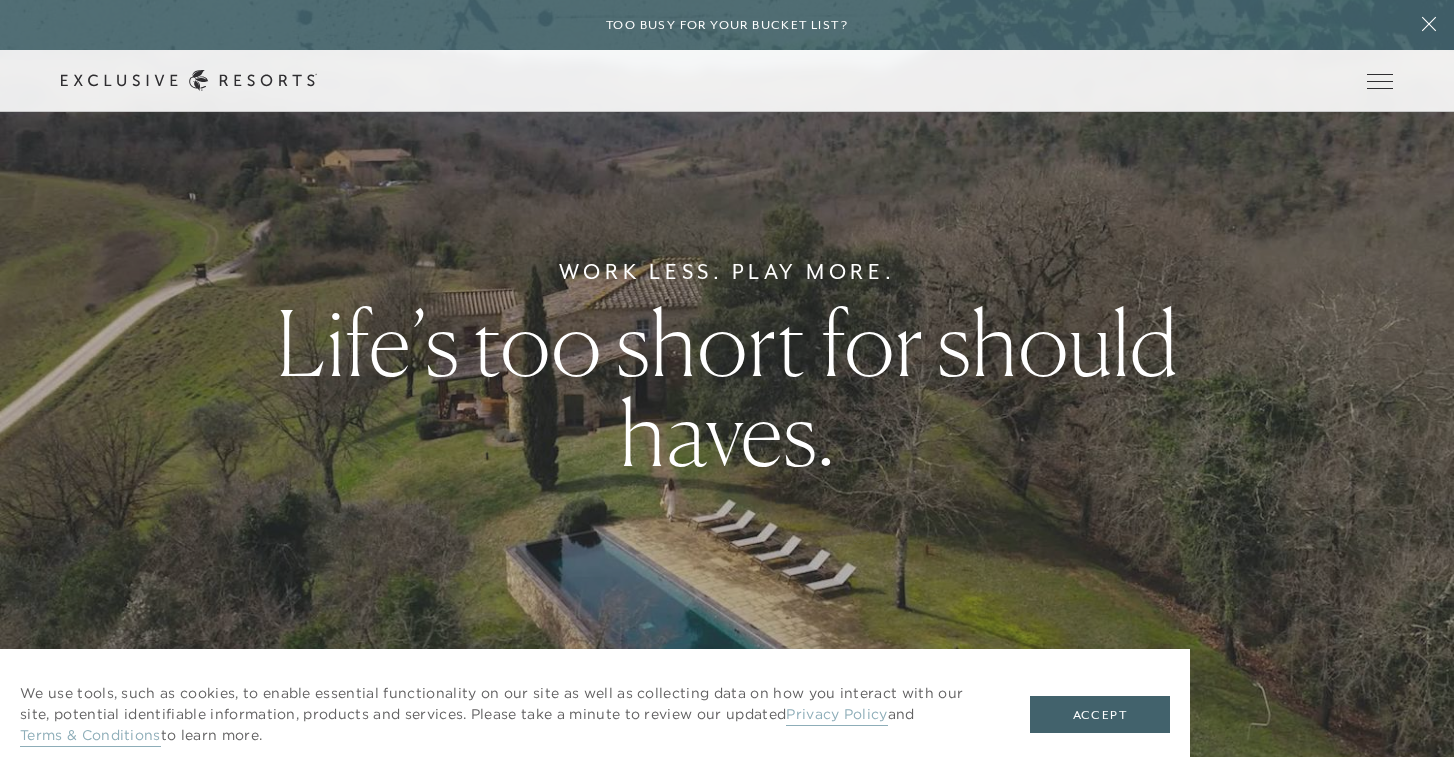scroll, scrollTop: 17, scrollLeft: 0, axis: vertical 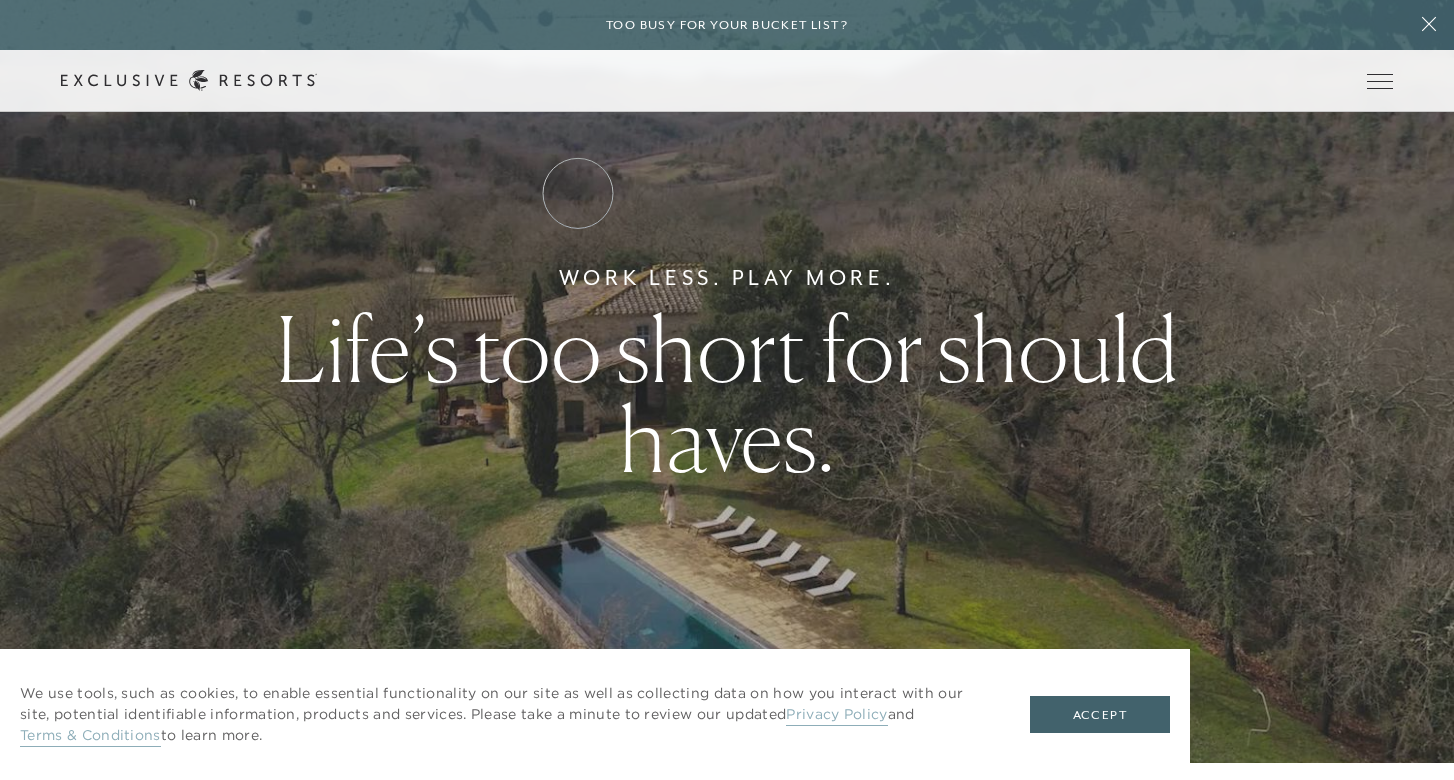 click on "Residence Collection" at bounding box center [0, 0] 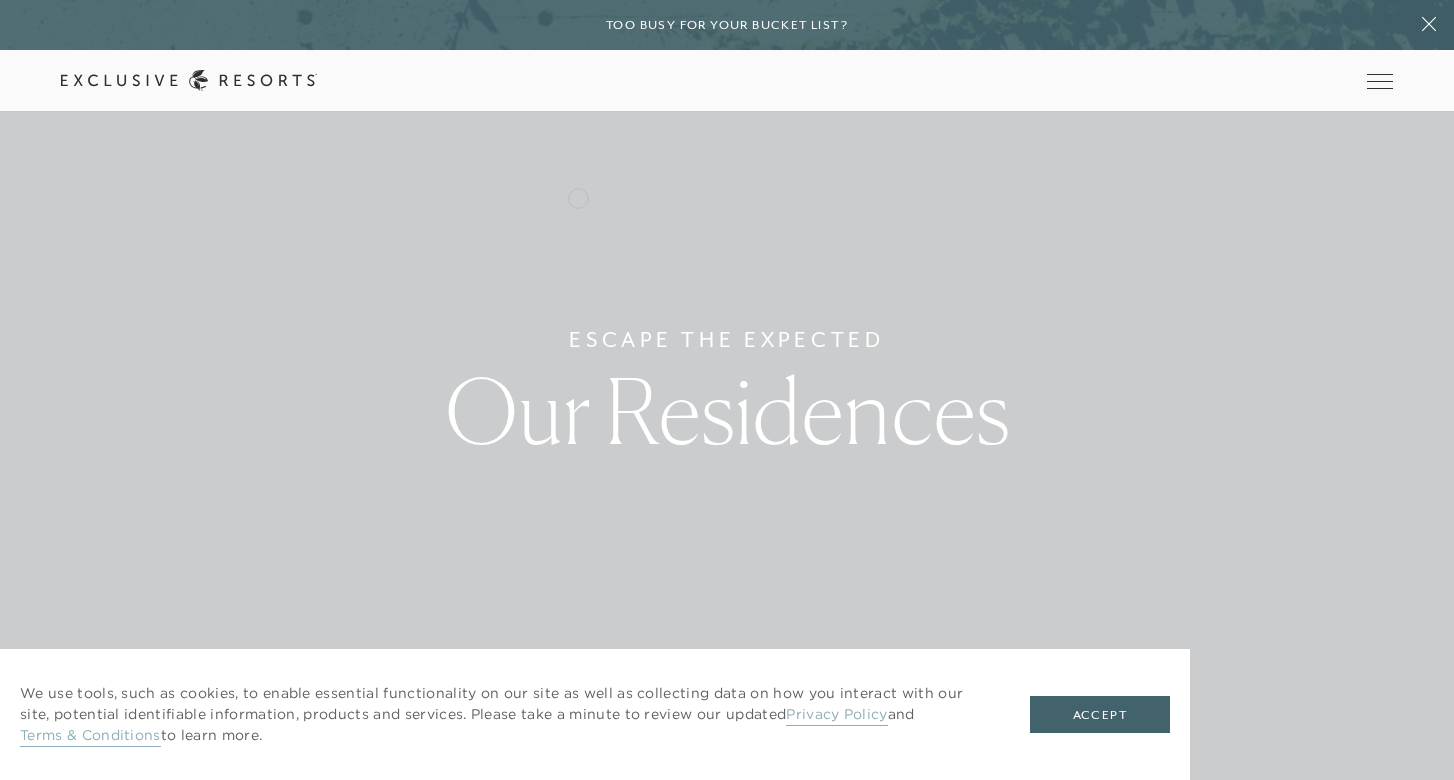click on "Residence Collection" at bounding box center (0, 0) 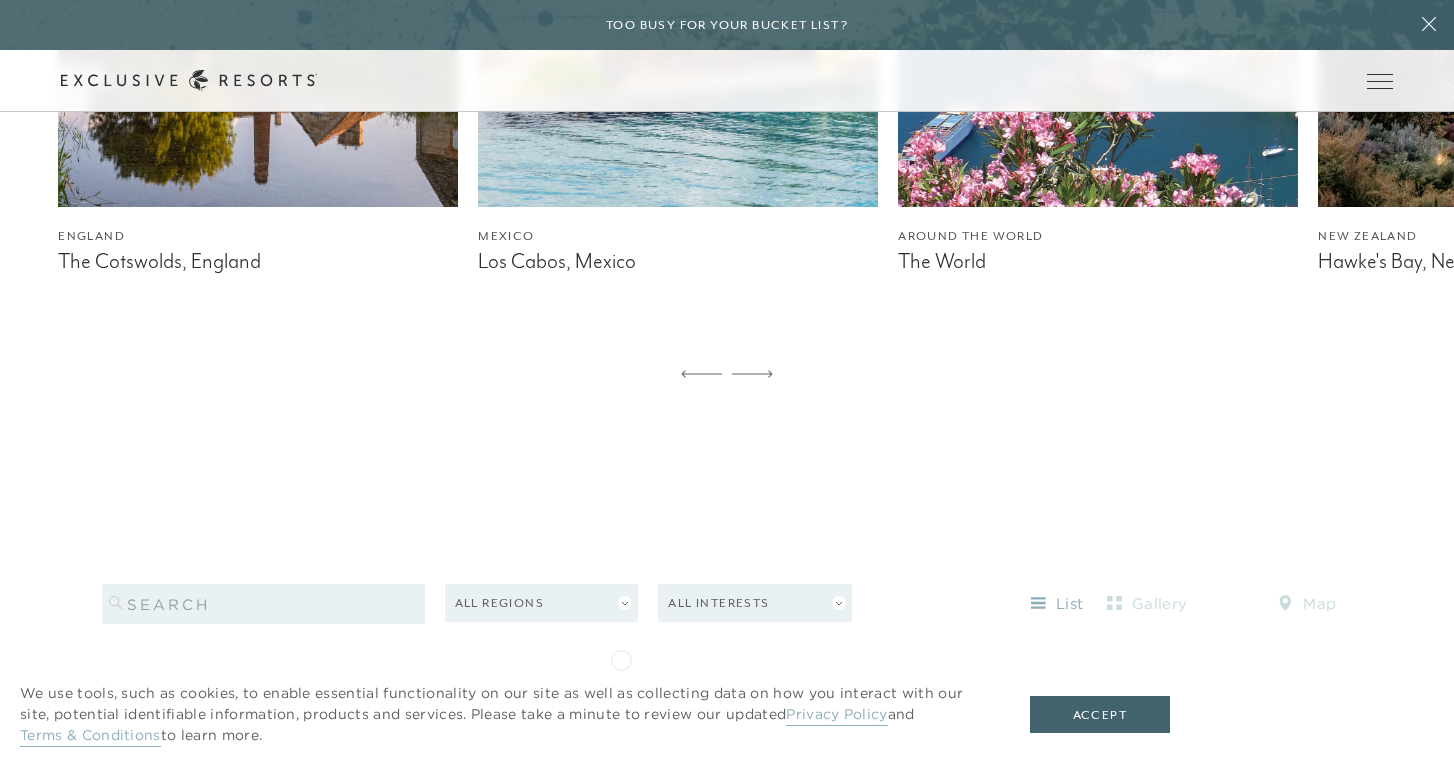 scroll, scrollTop: 1530, scrollLeft: 0, axis: vertical 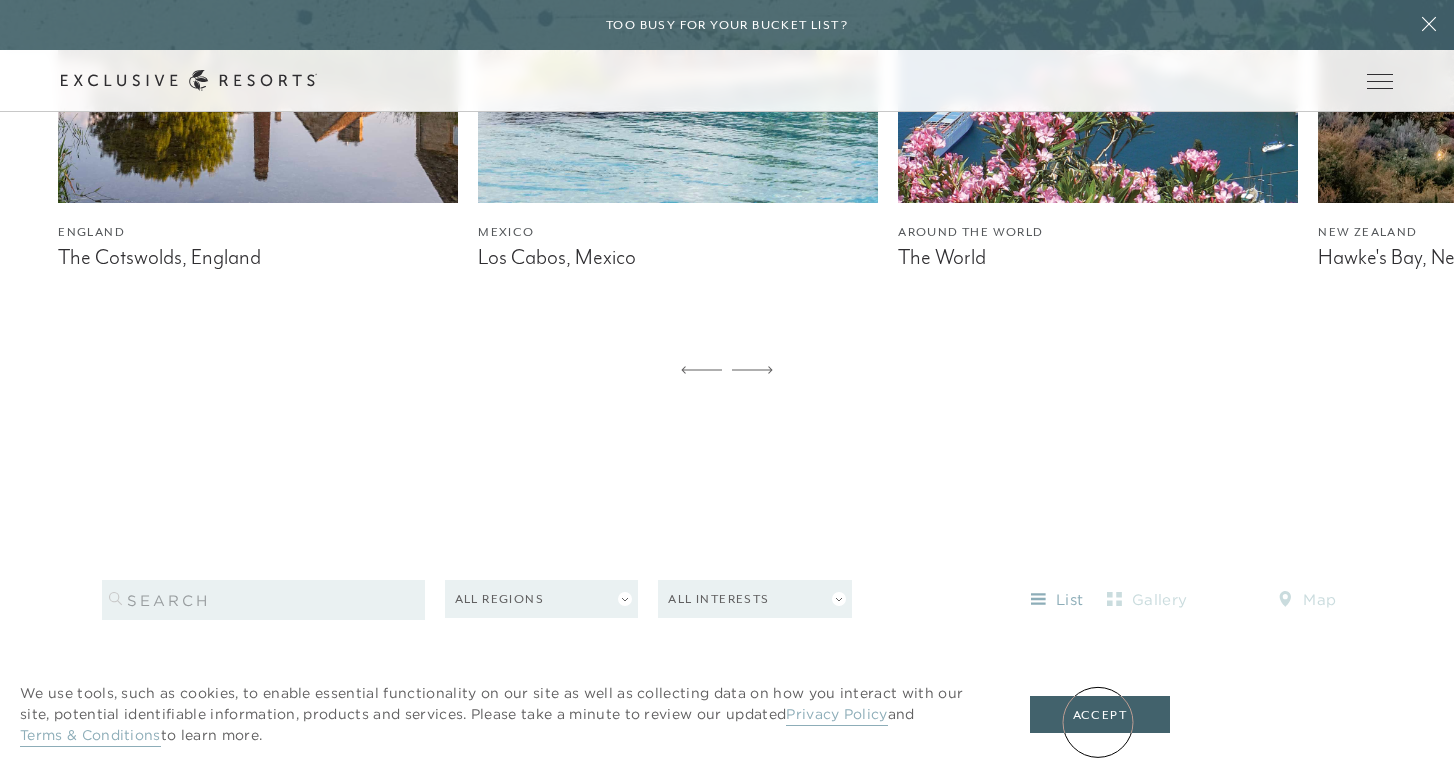 click on "Accept" at bounding box center (1100, 715) 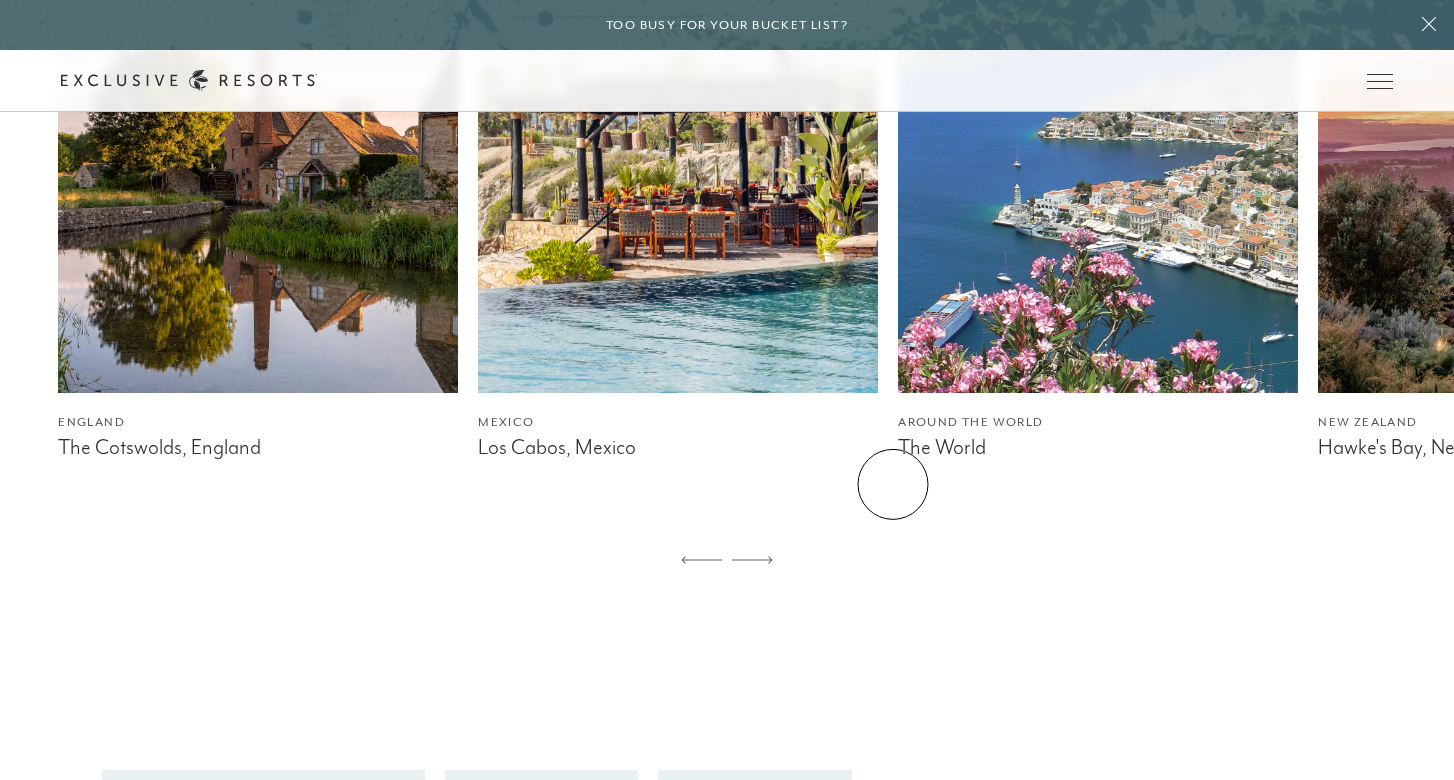 scroll, scrollTop: 1328, scrollLeft: 0, axis: vertical 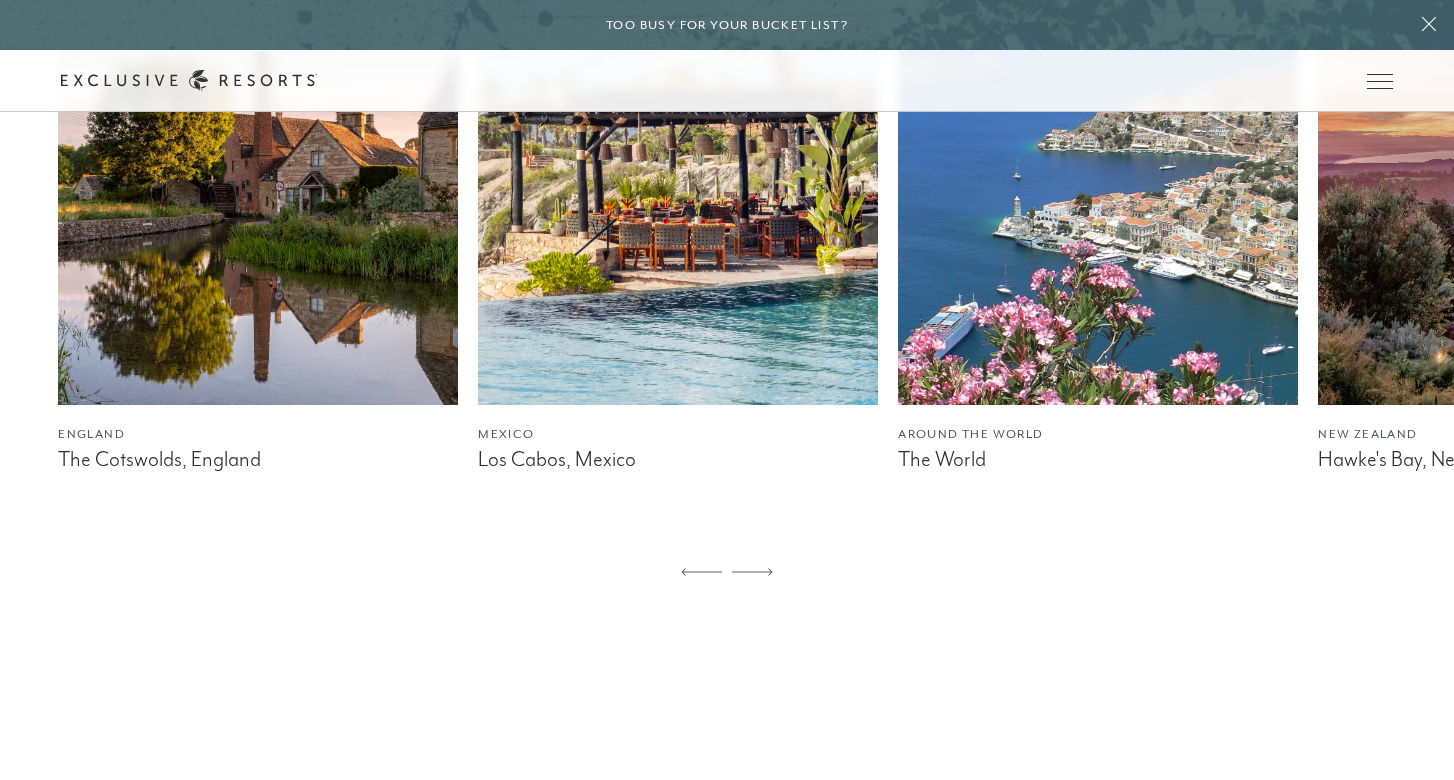 click at bounding box center (678, 155) 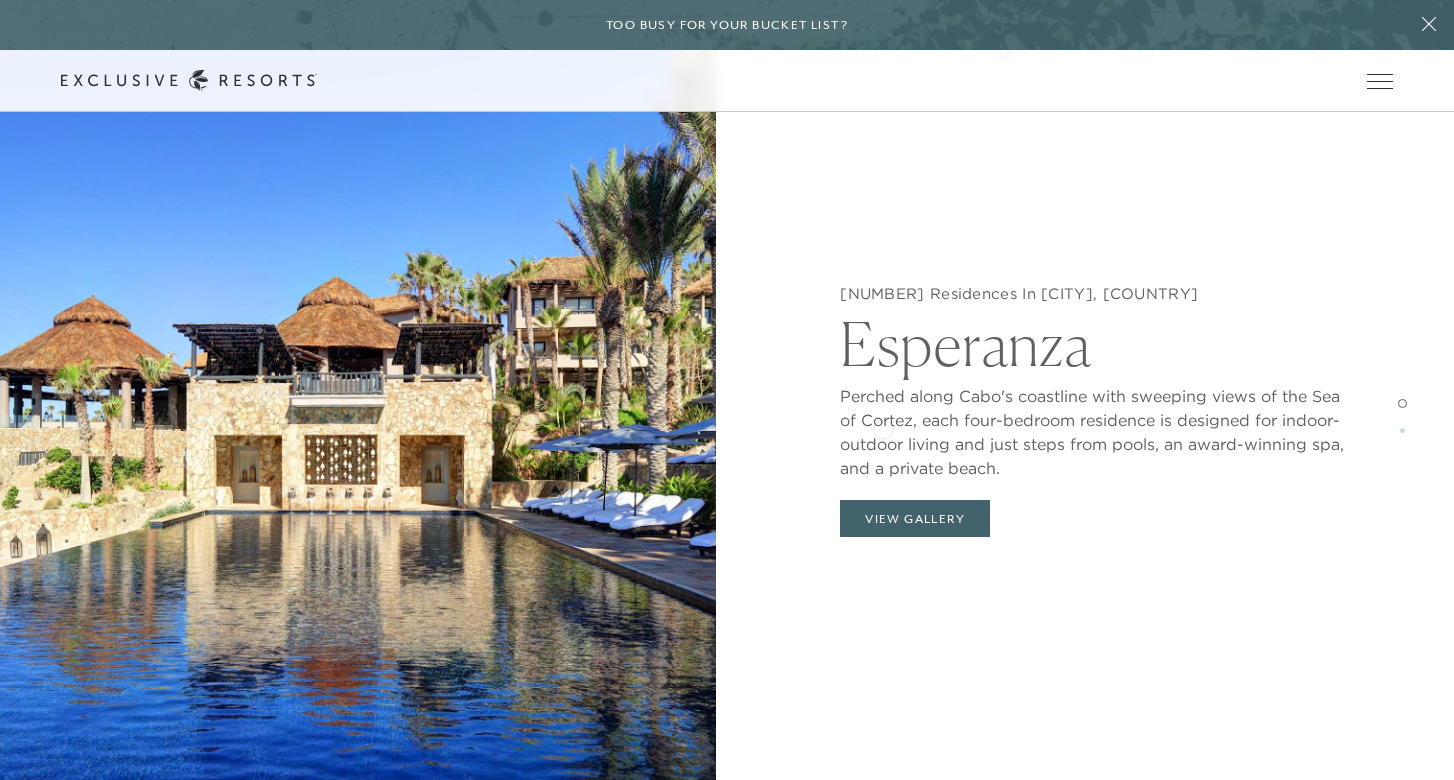 scroll, scrollTop: 1944, scrollLeft: 0, axis: vertical 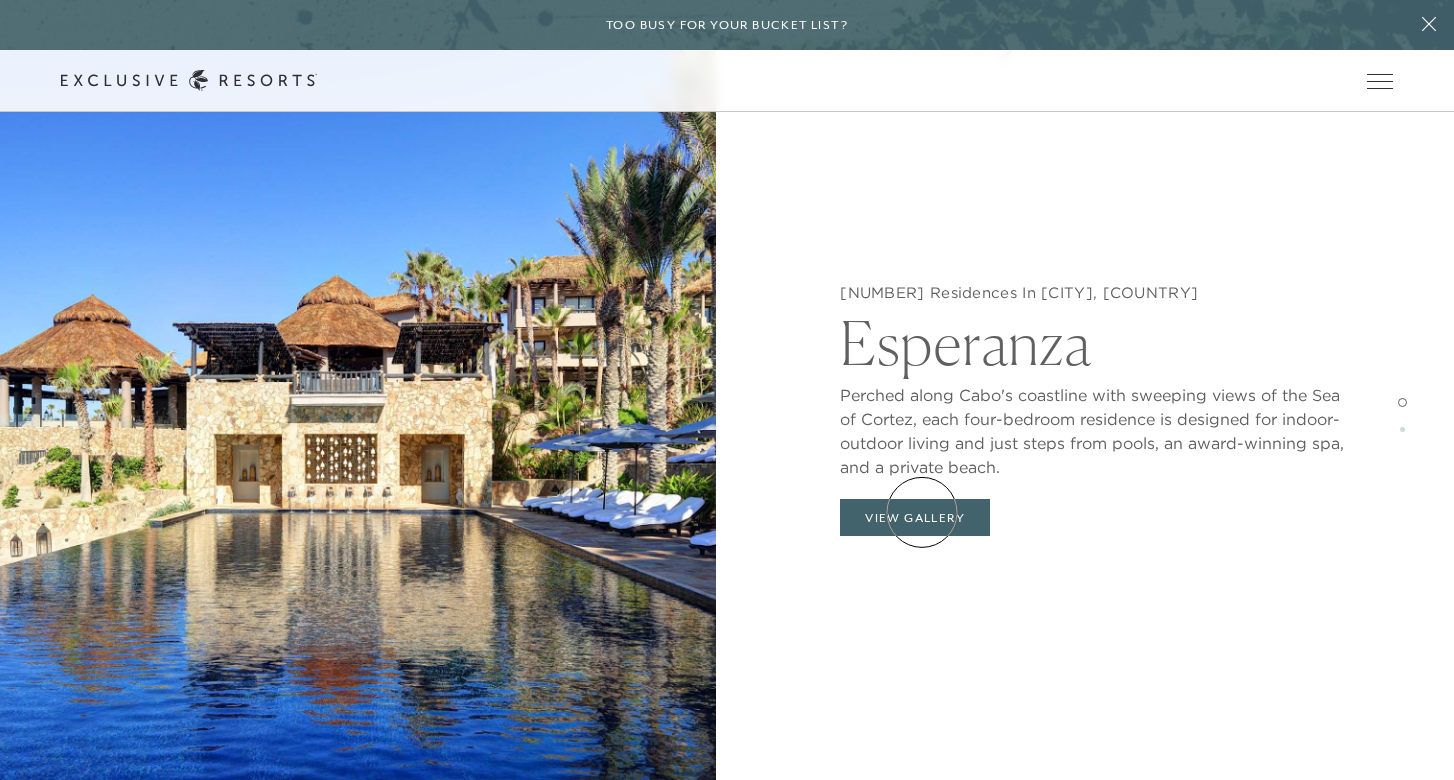 click on "View Gallery" at bounding box center (915, 518) 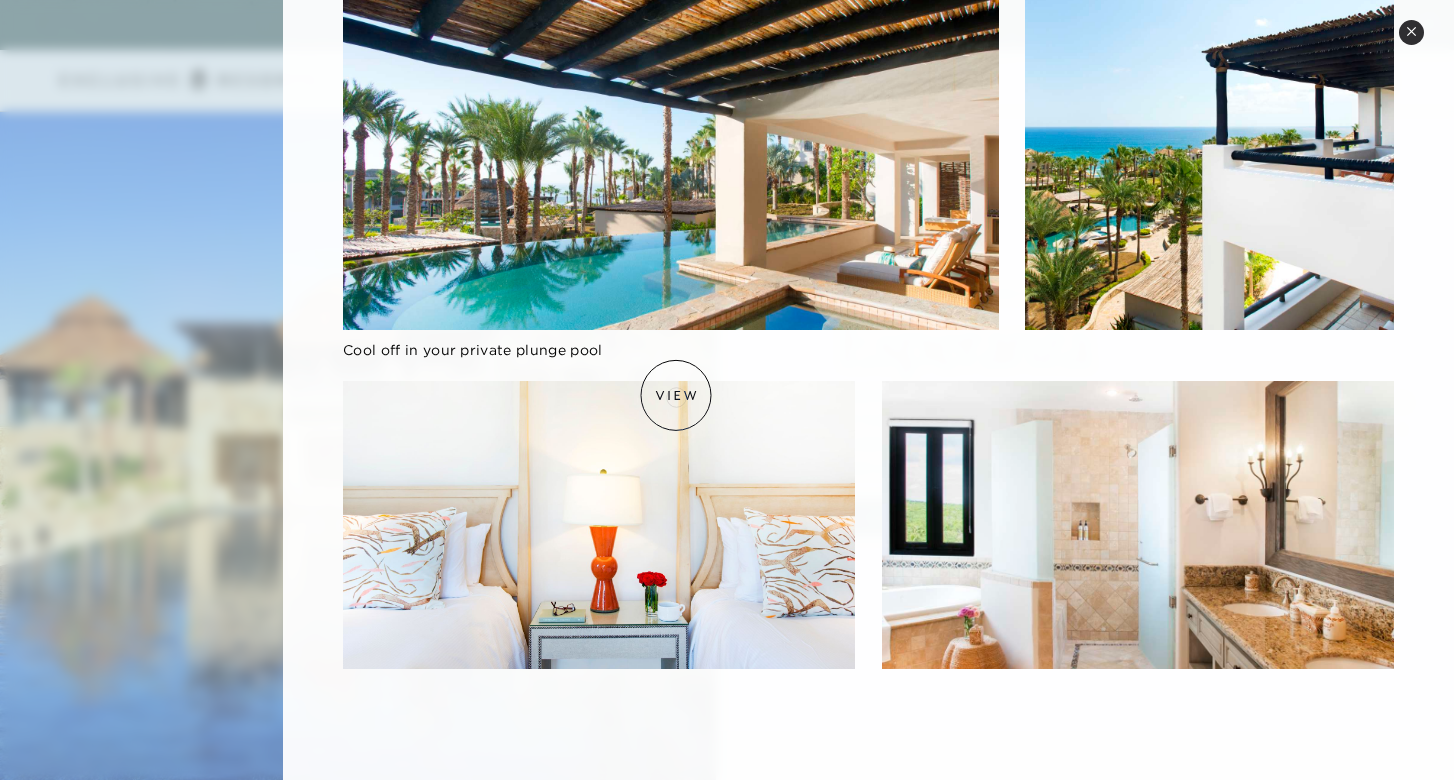 scroll, scrollTop: 1556, scrollLeft: 0, axis: vertical 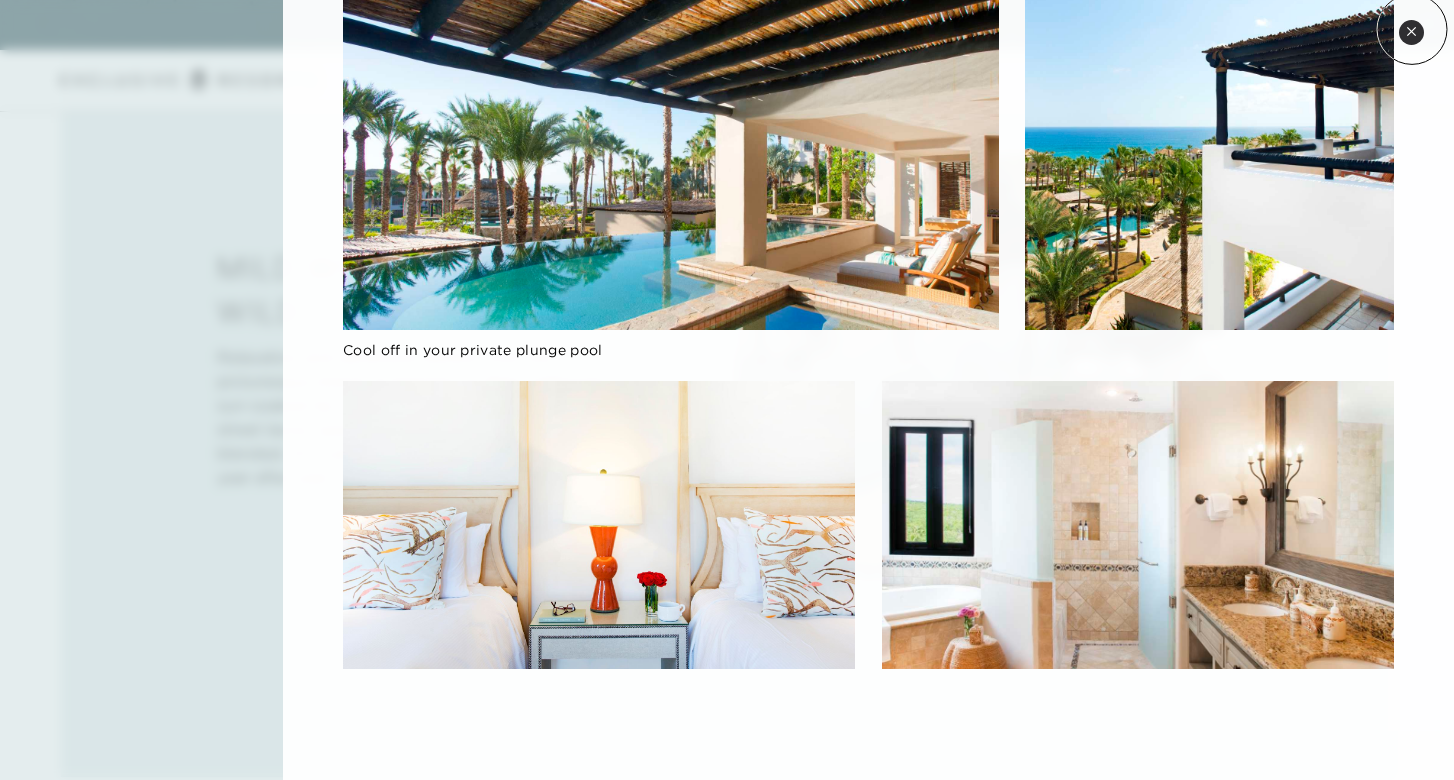 click on "Close quickview" at bounding box center (1411, 32) 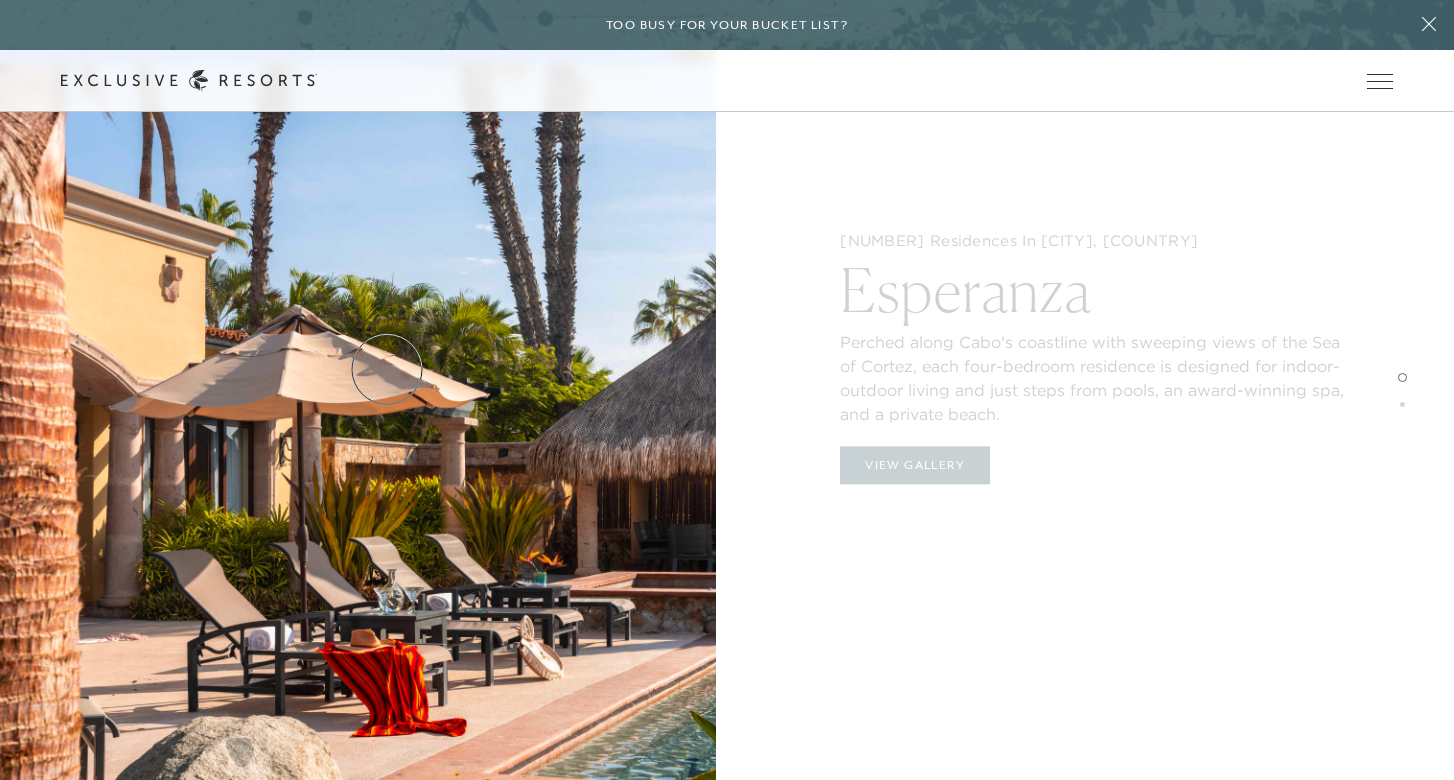 scroll, scrollTop: 2653, scrollLeft: 0, axis: vertical 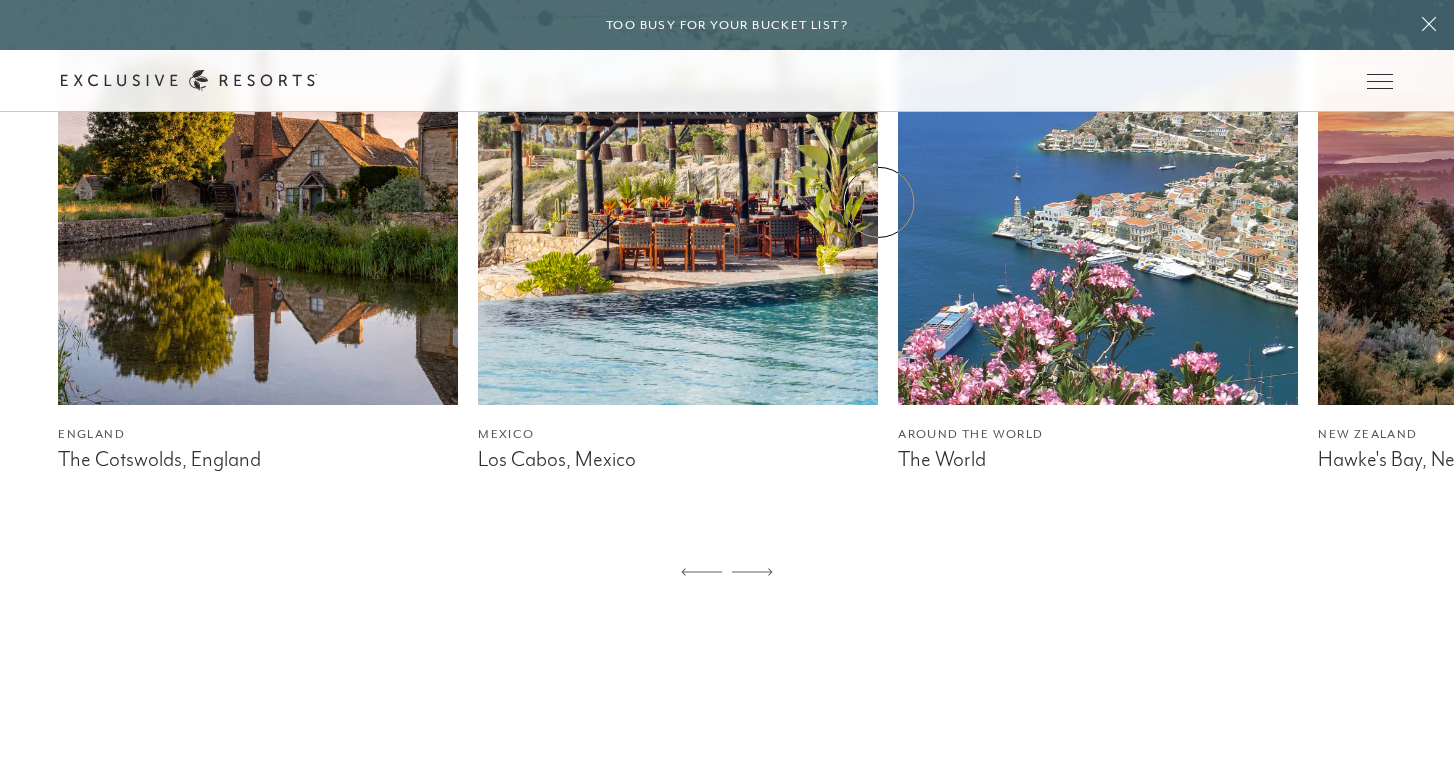 click on "Experience Collection" at bounding box center [0, 0] 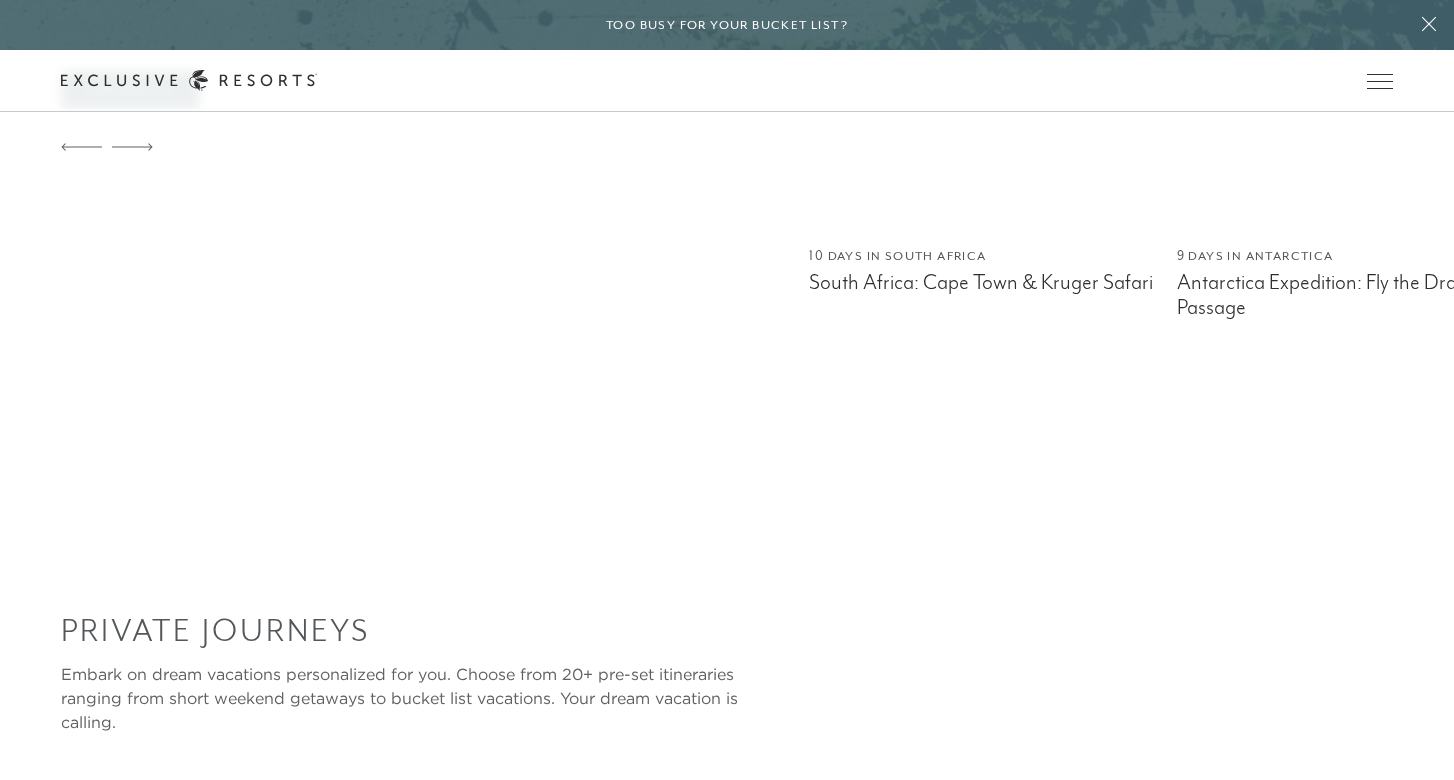 scroll, scrollTop: 1421, scrollLeft: 0, axis: vertical 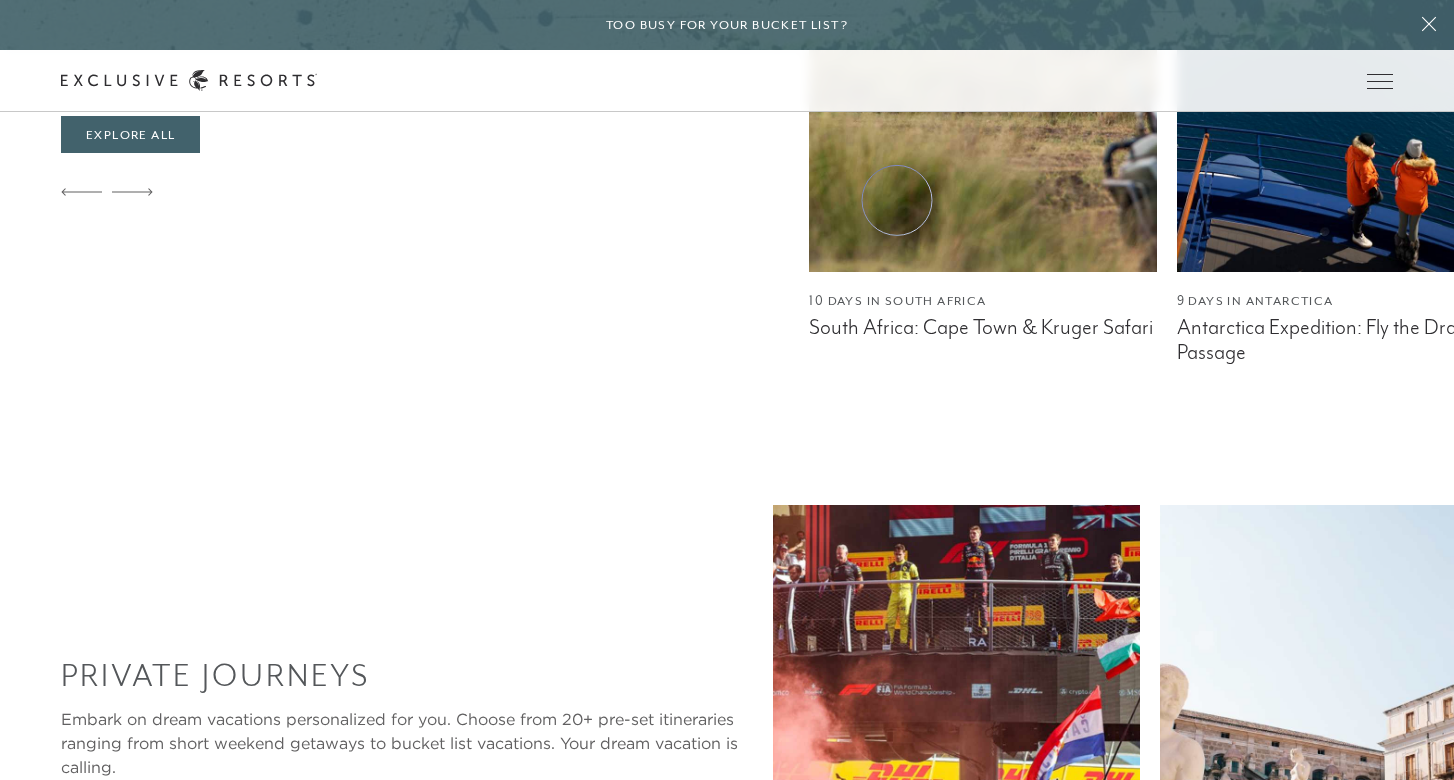 click on "Experience Collection" at bounding box center [0, 0] 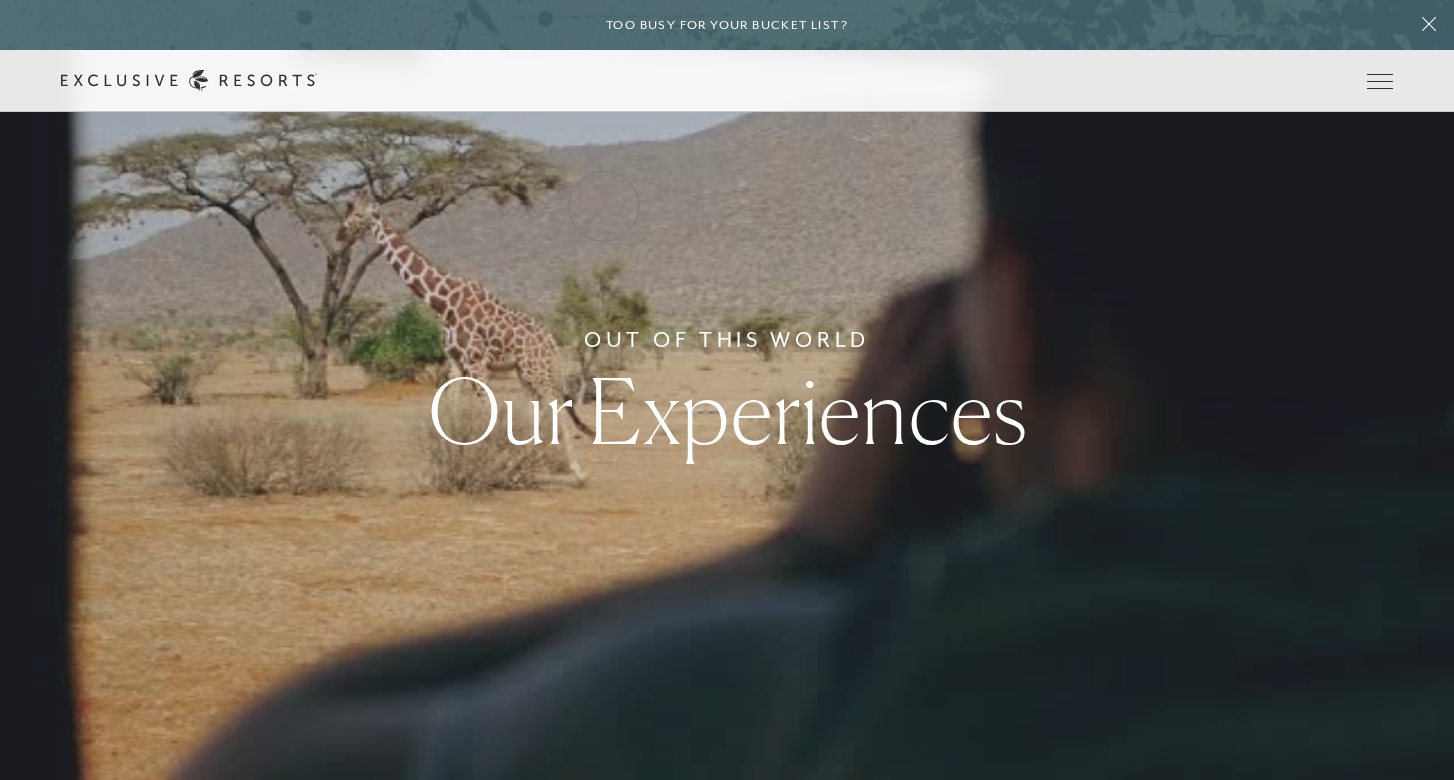 click on "Residence Collection" at bounding box center (0, 0) 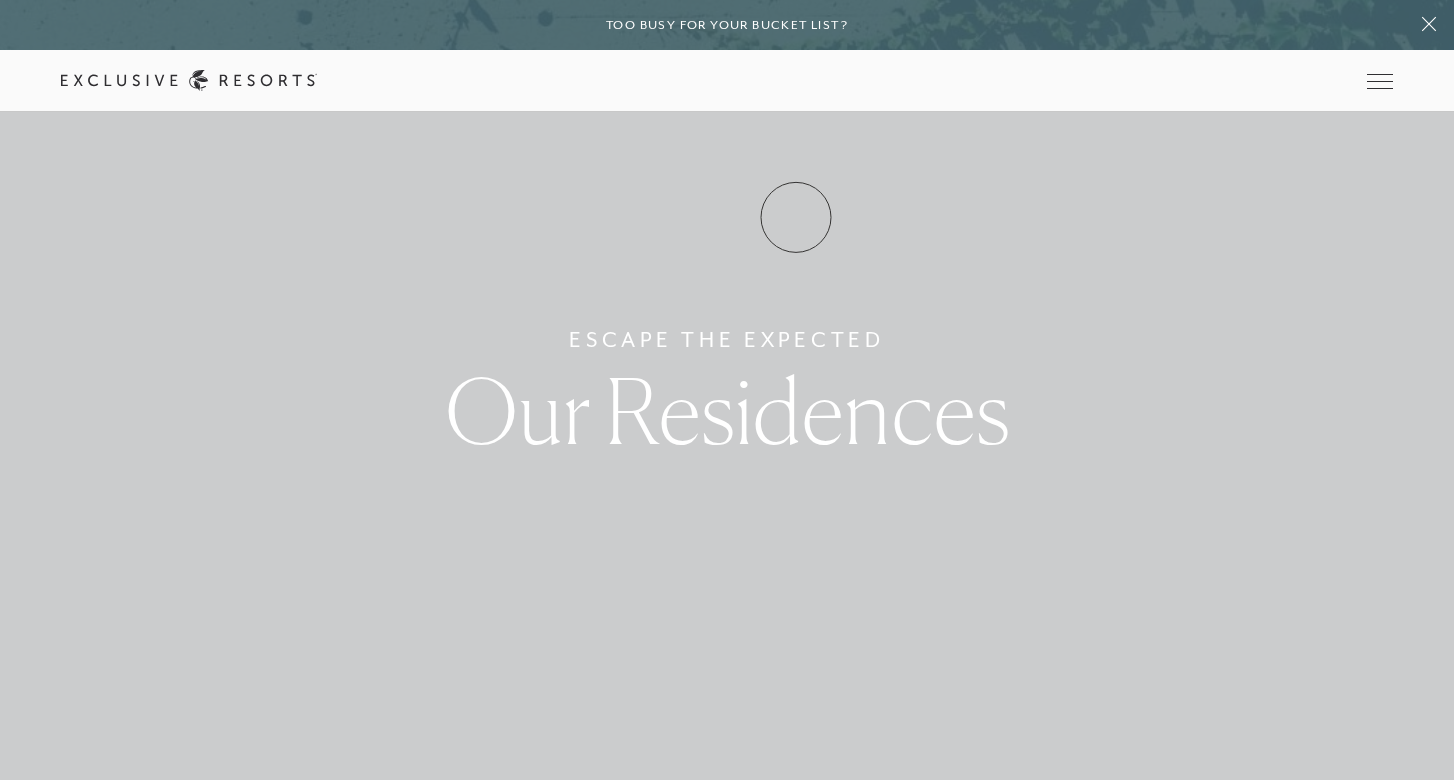 click on "Experience Collection" at bounding box center [0, 0] 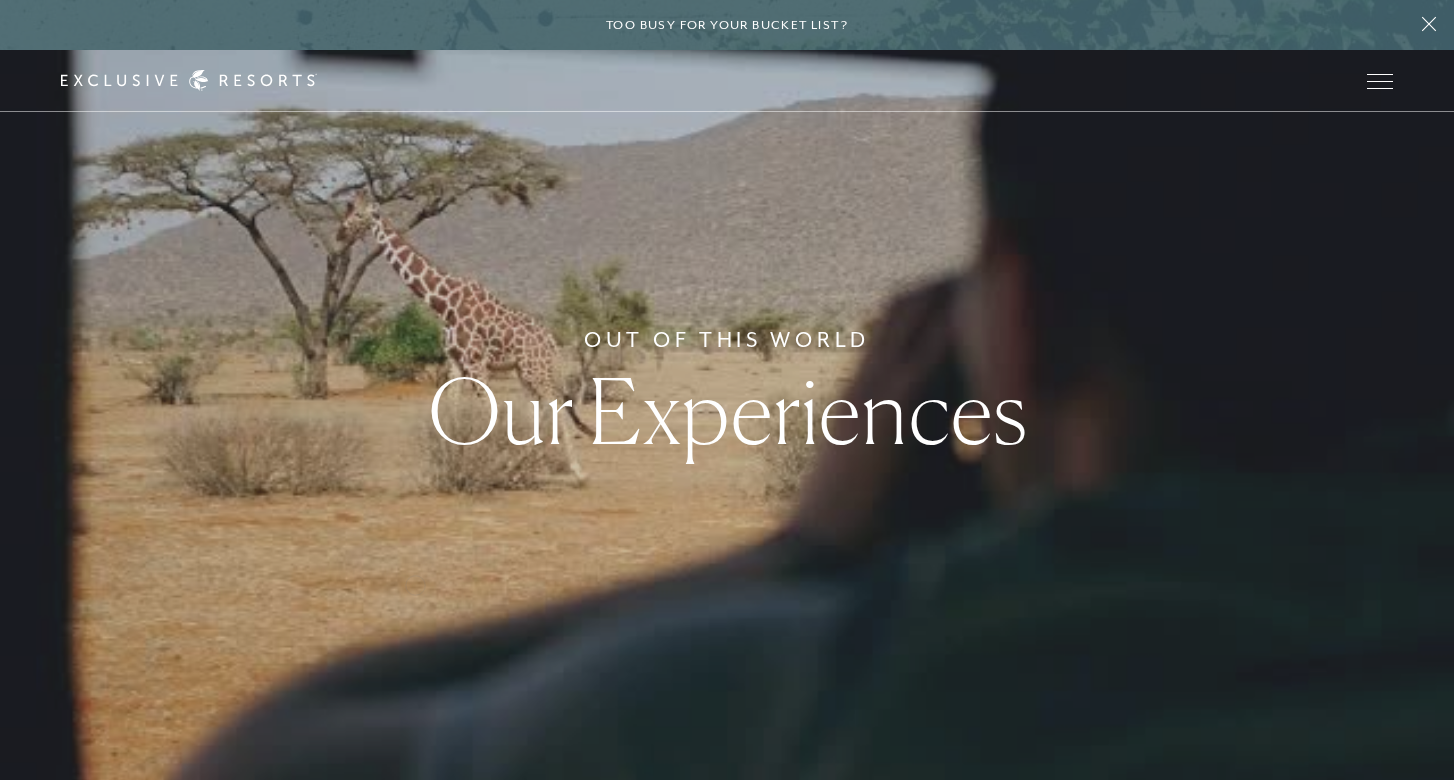 click on "Out Of This World Our Experiences" 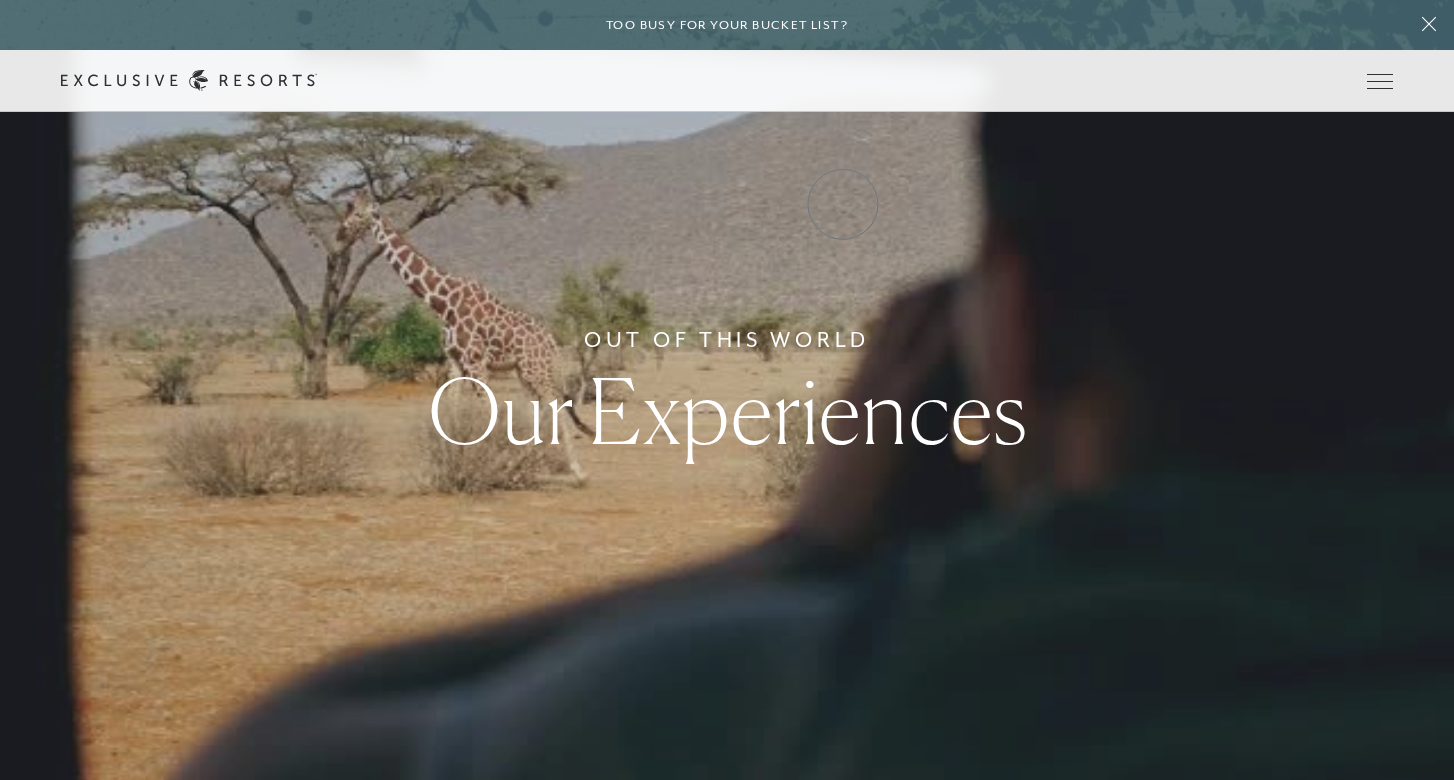 click on "Experience Collection" at bounding box center [0, 0] 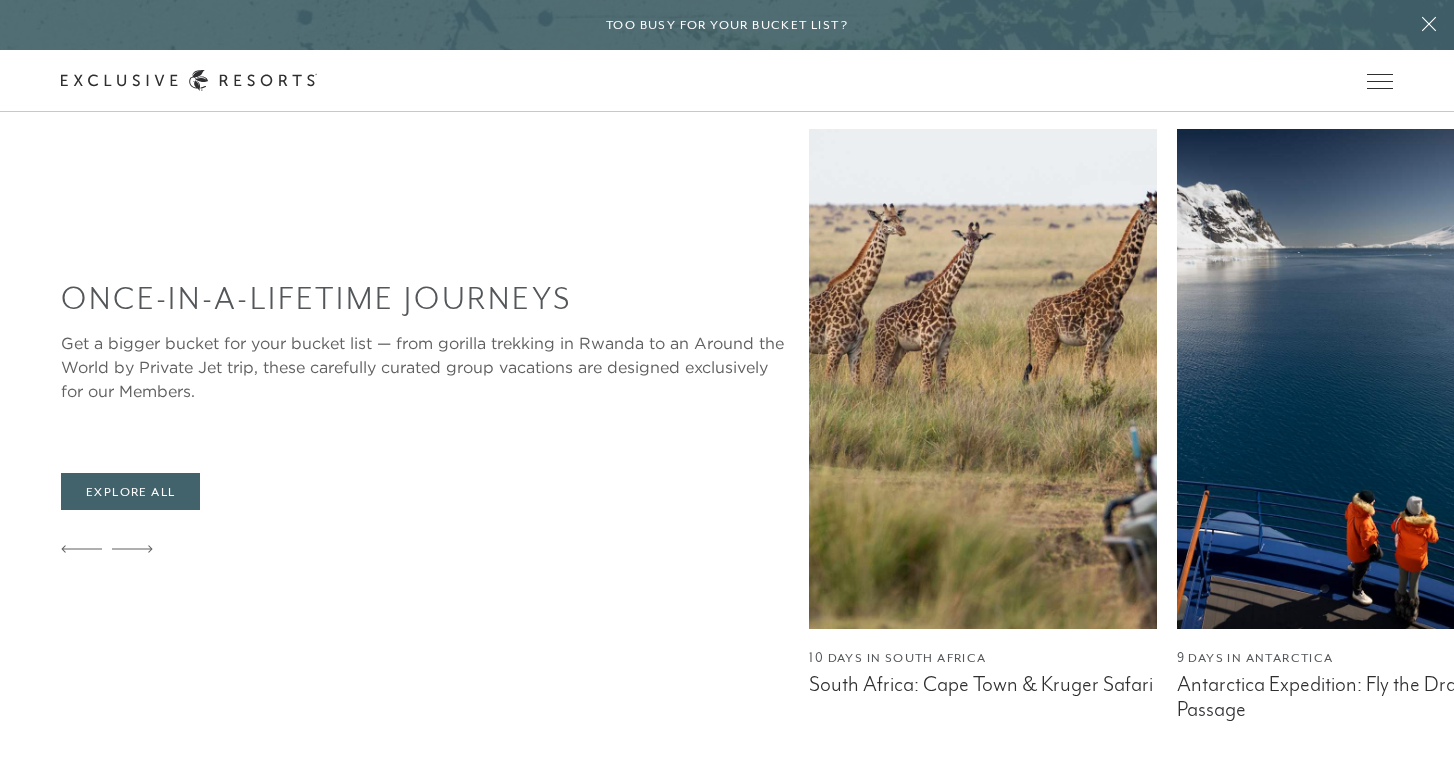 scroll, scrollTop: 1065, scrollLeft: 0, axis: vertical 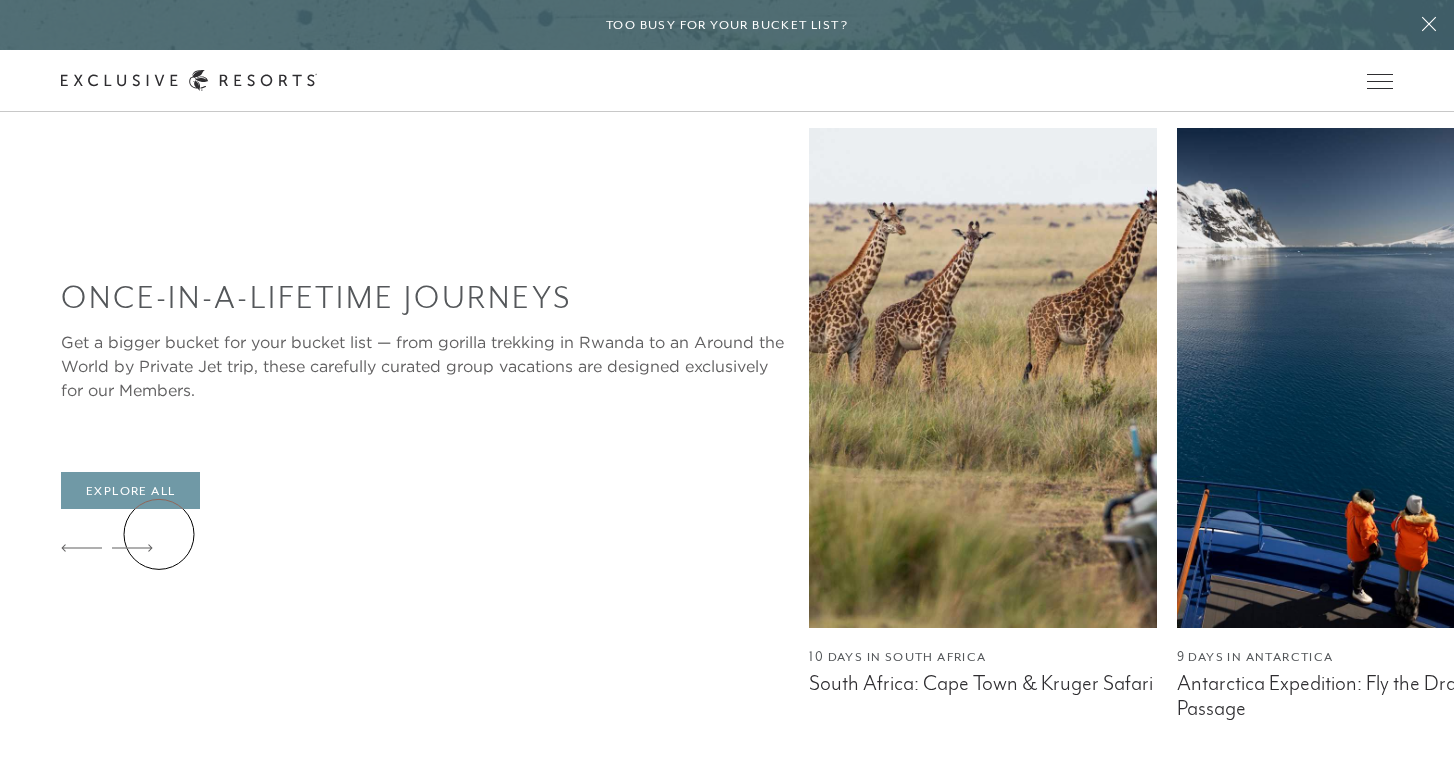 click on "Explore All" at bounding box center [130, 491] 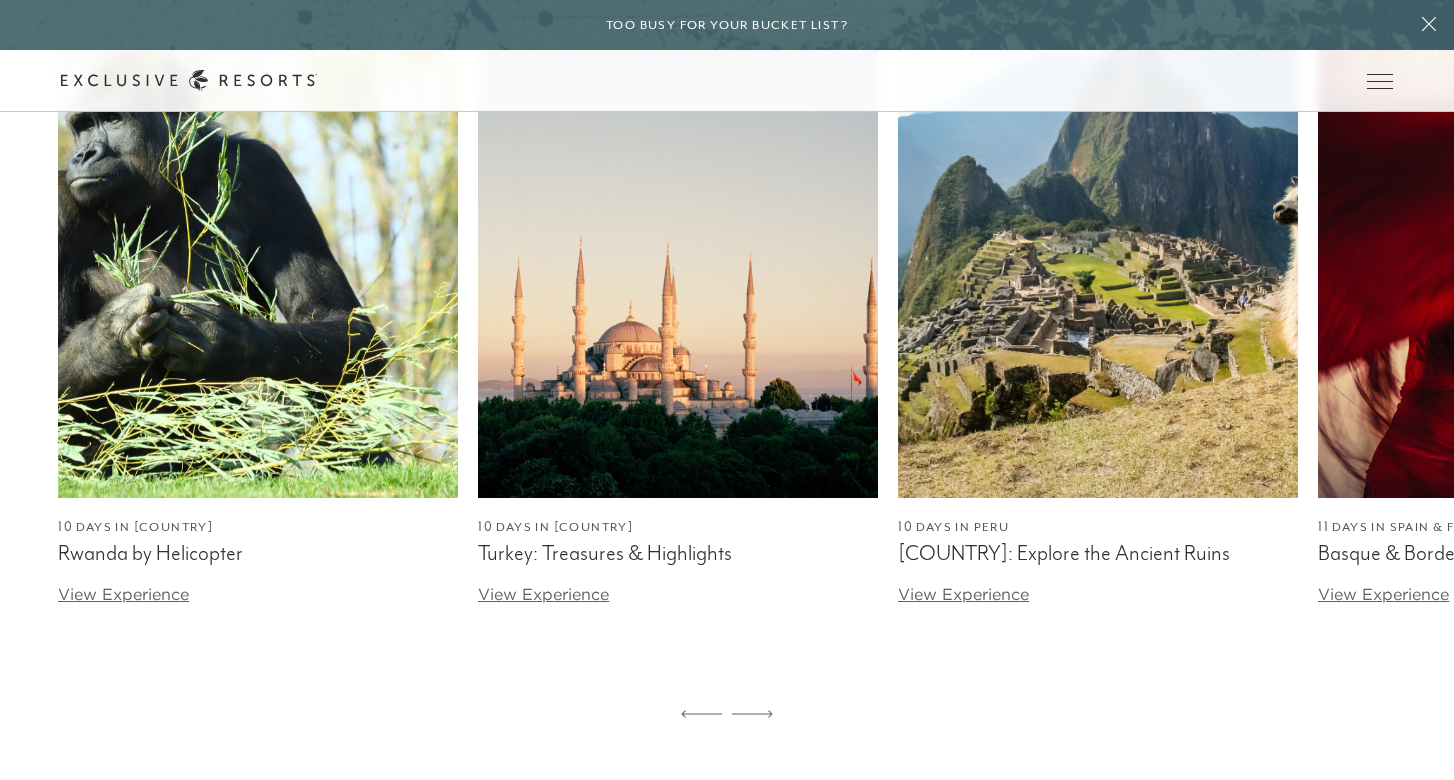 scroll, scrollTop: 3136, scrollLeft: 0, axis: vertical 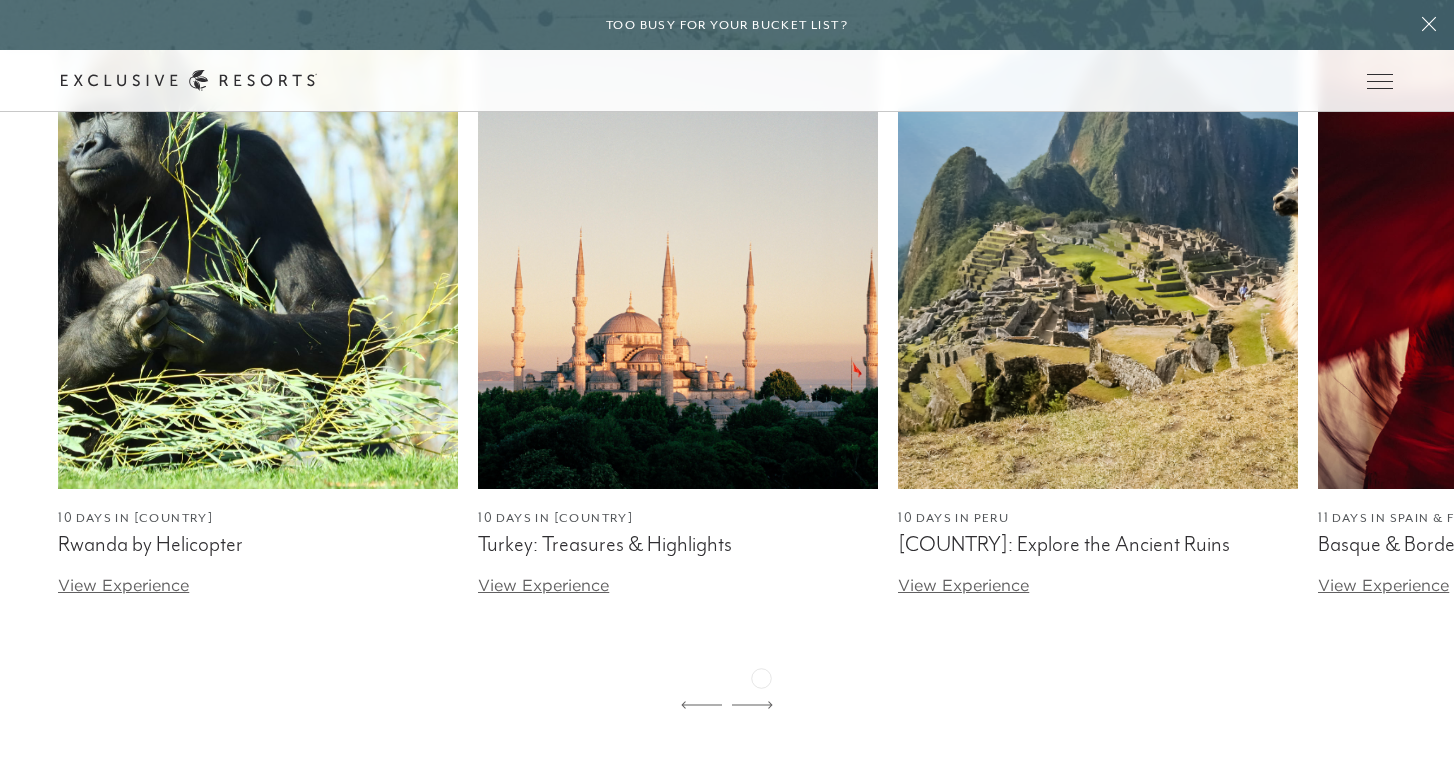 click 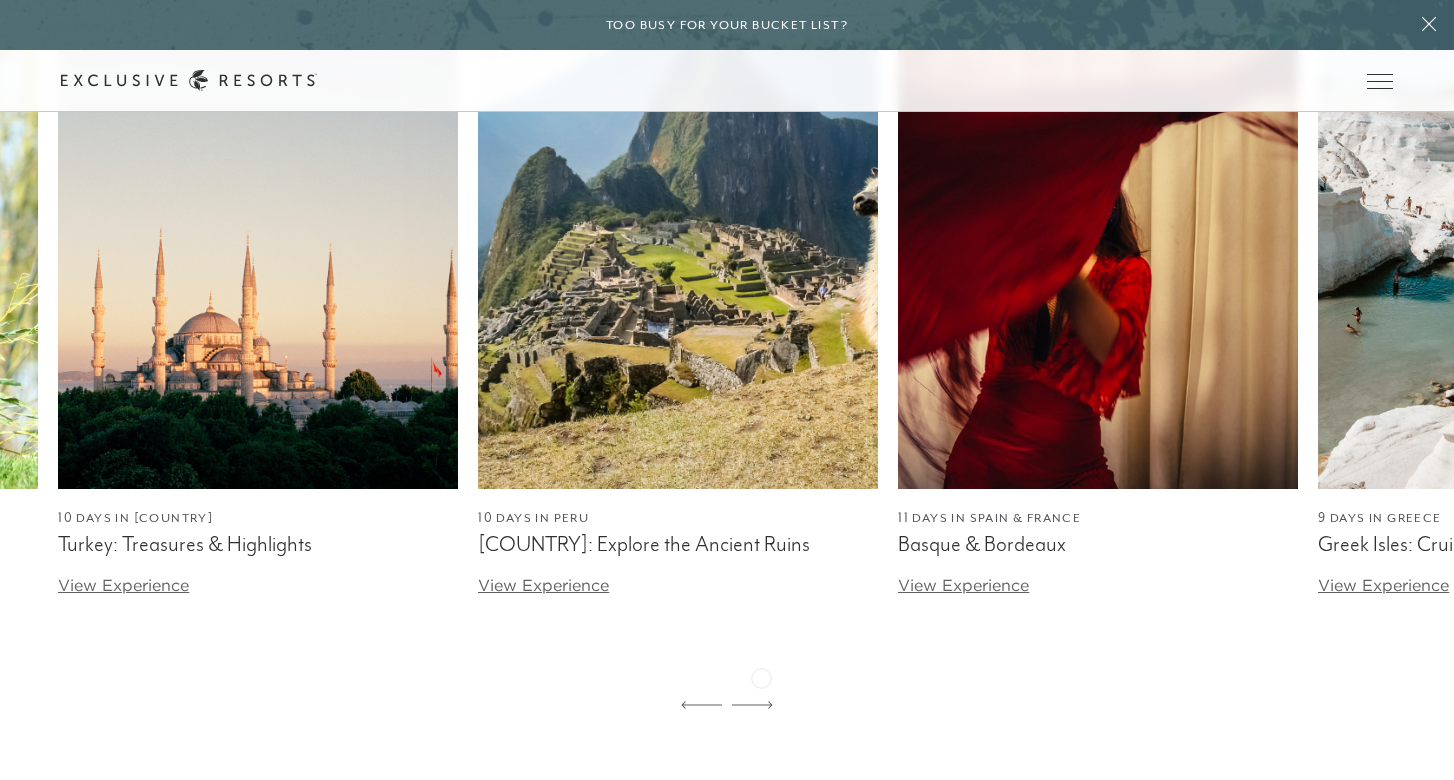 click 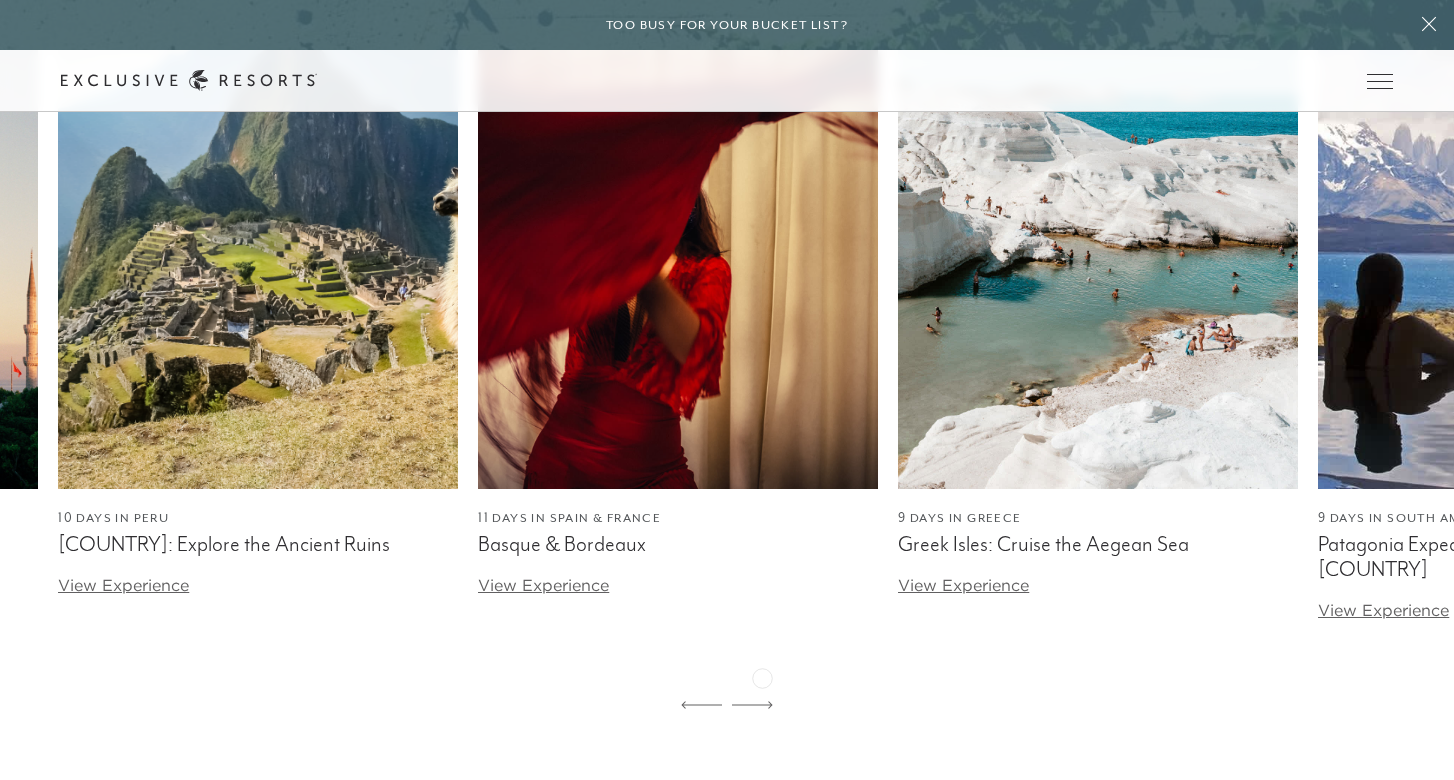 click 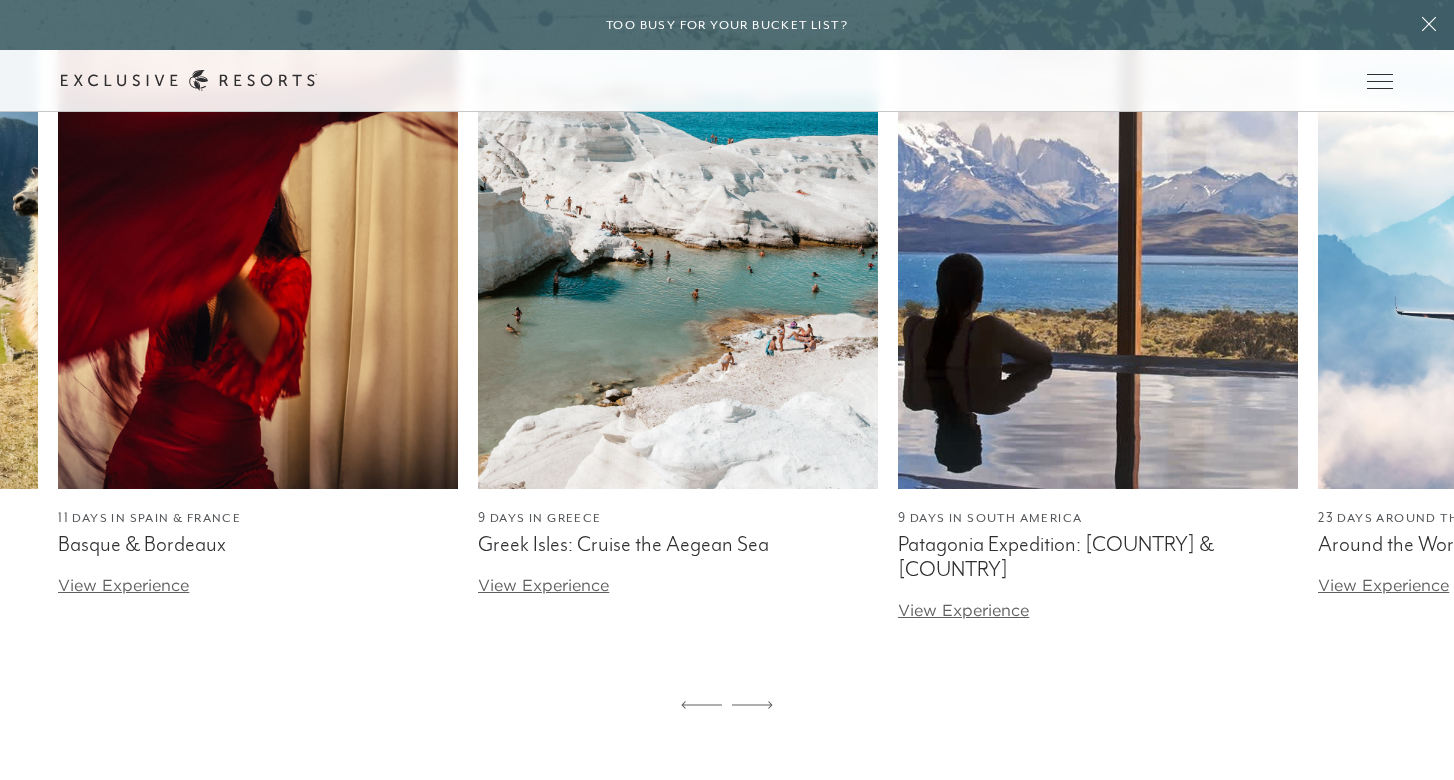 click 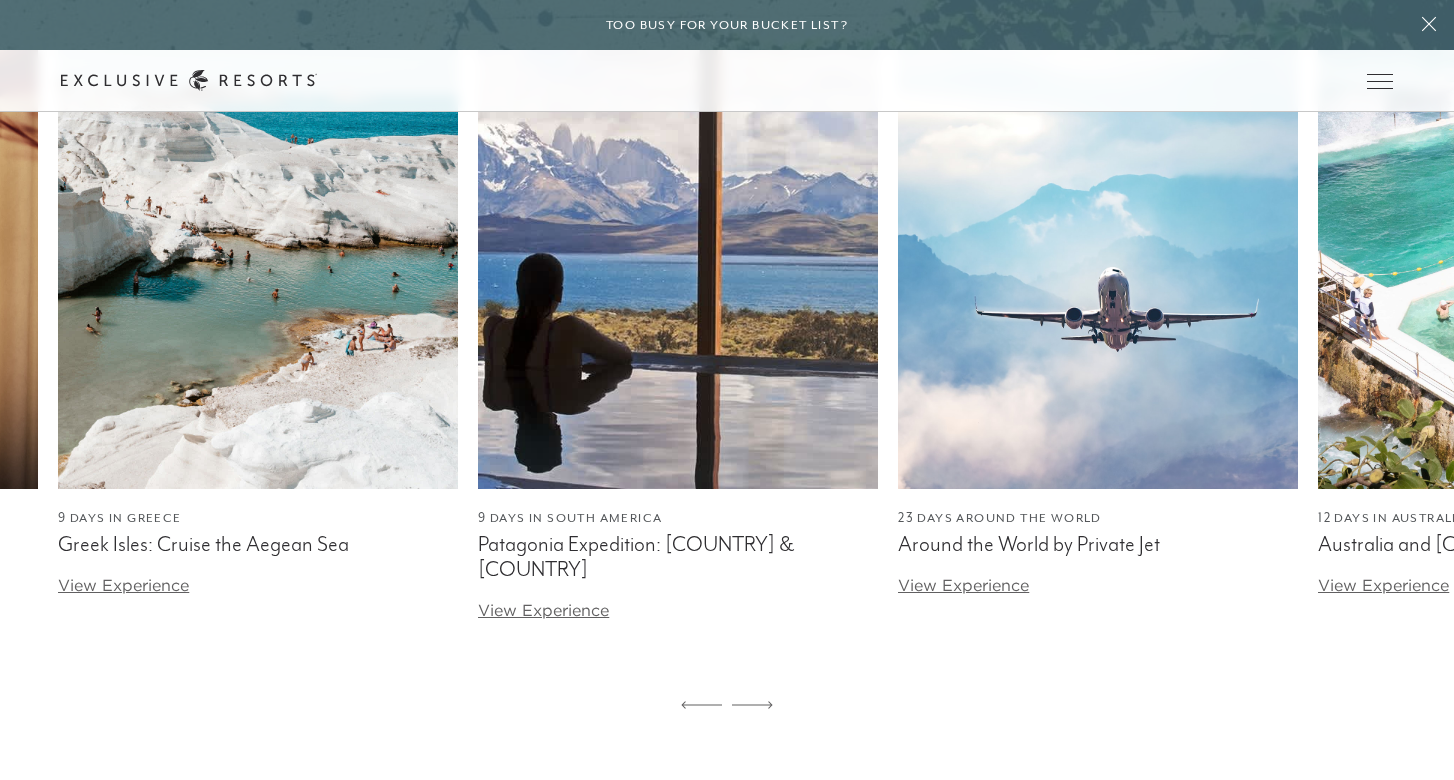 click 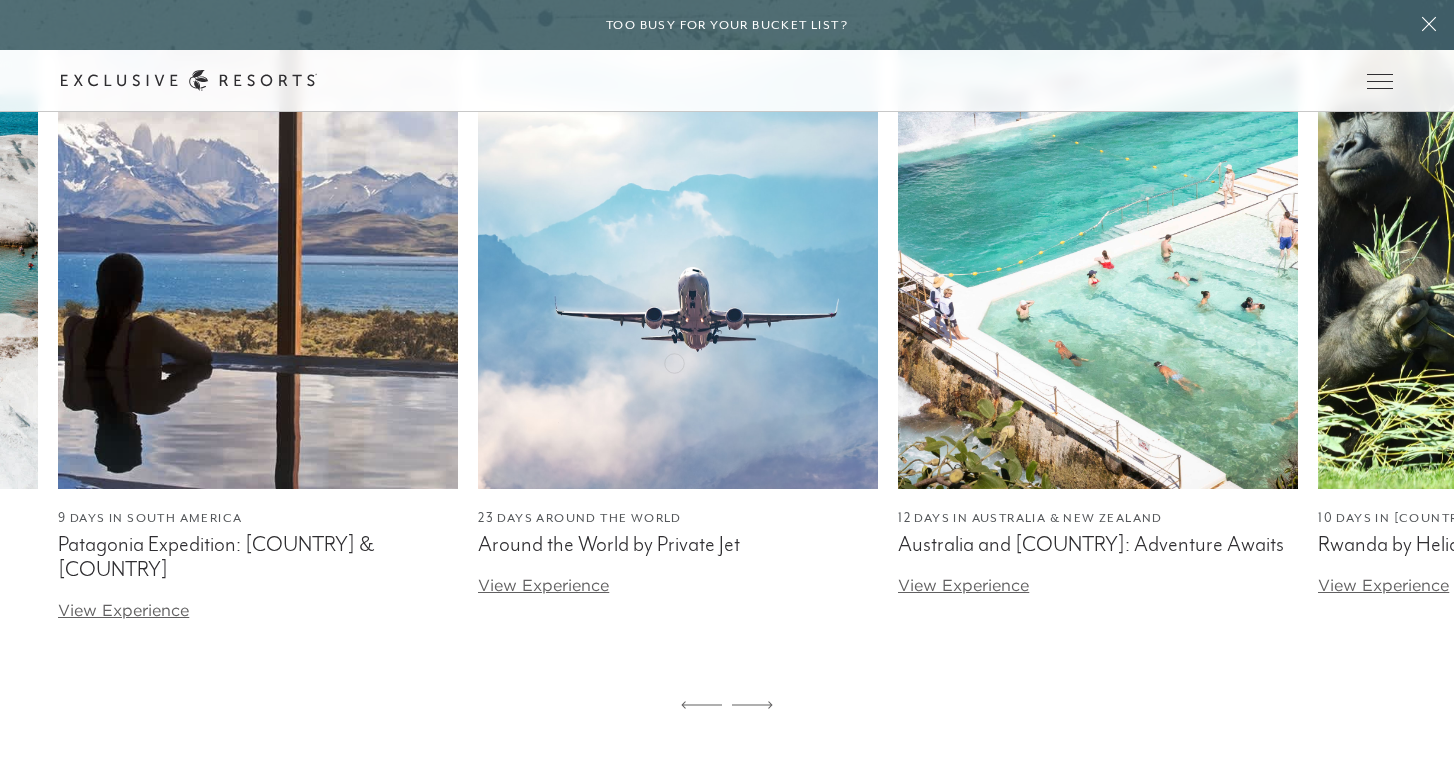 click at bounding box center [678, 239] 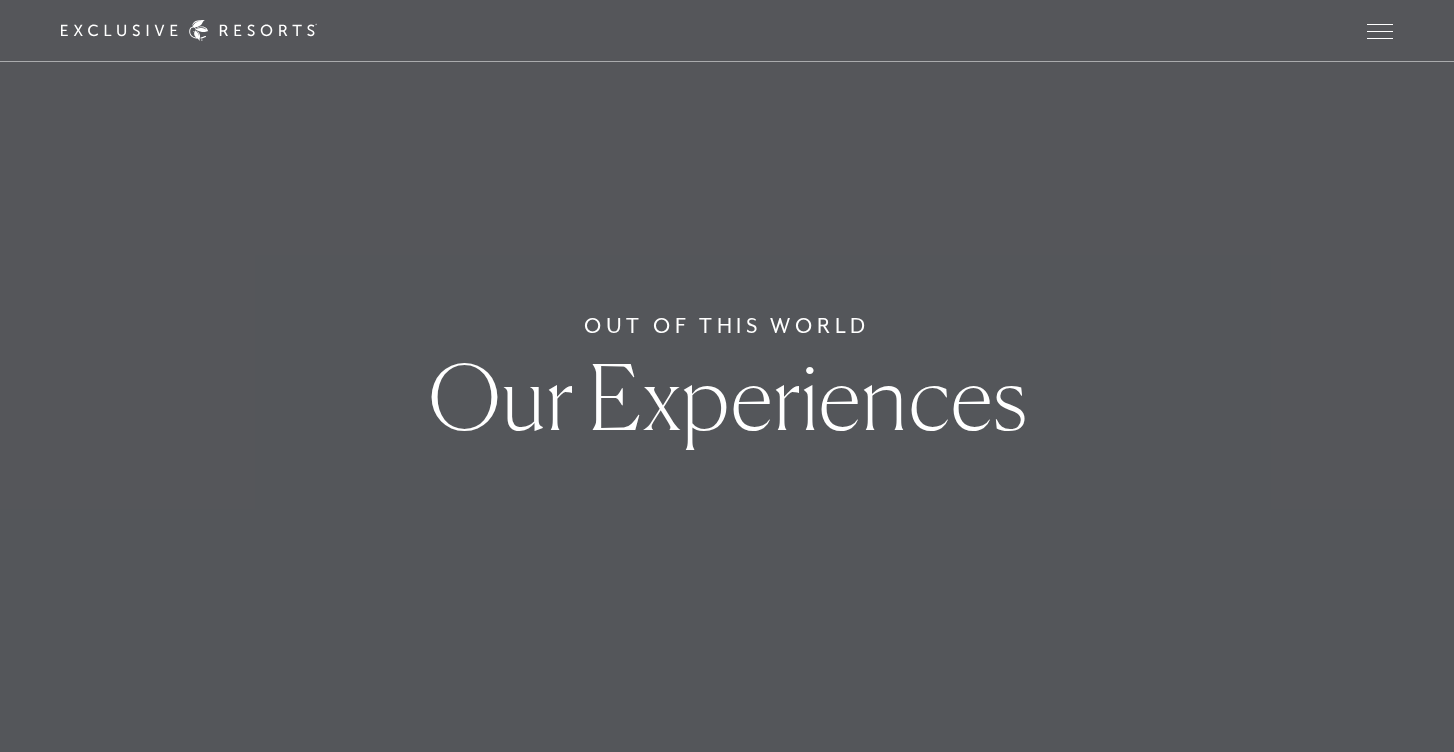 scroll, scrollTop: 0, scrollLeft: 0, axis: both 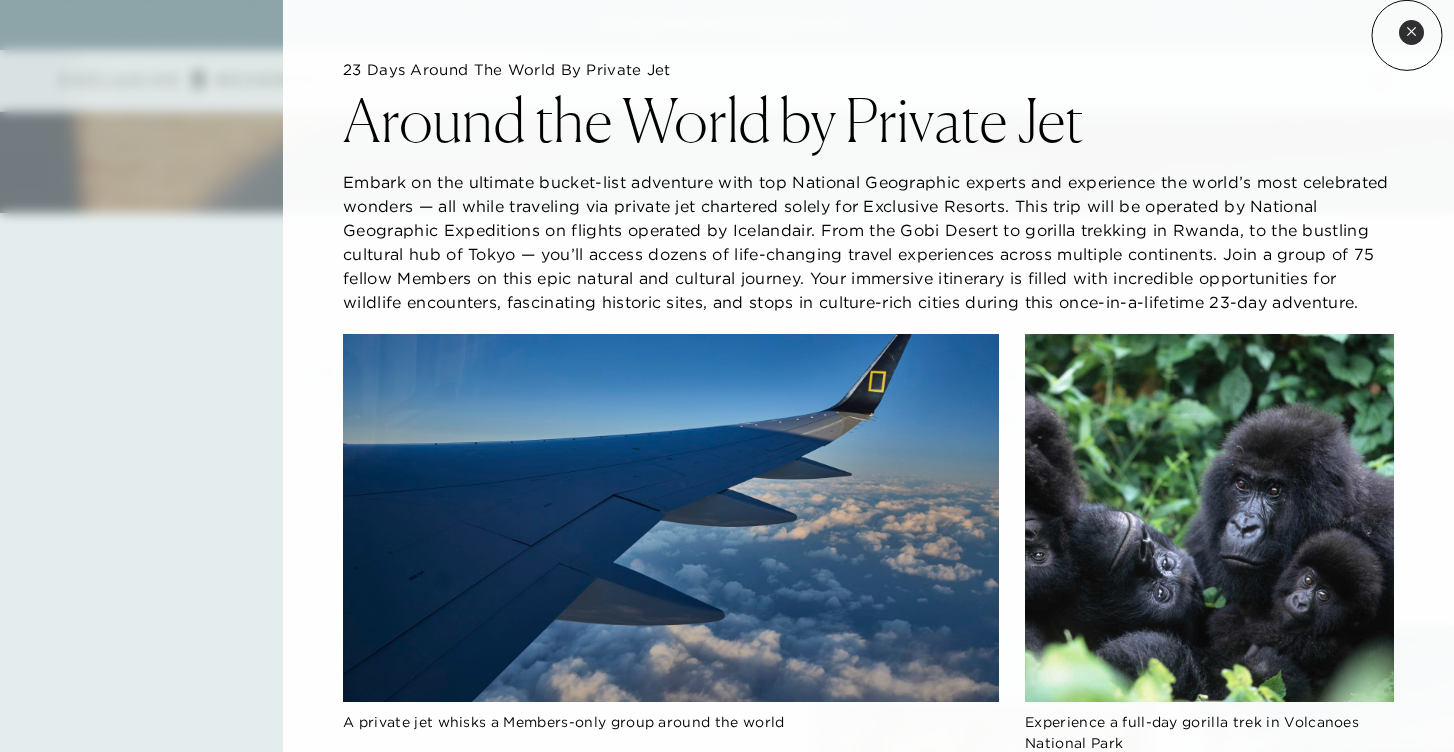 click 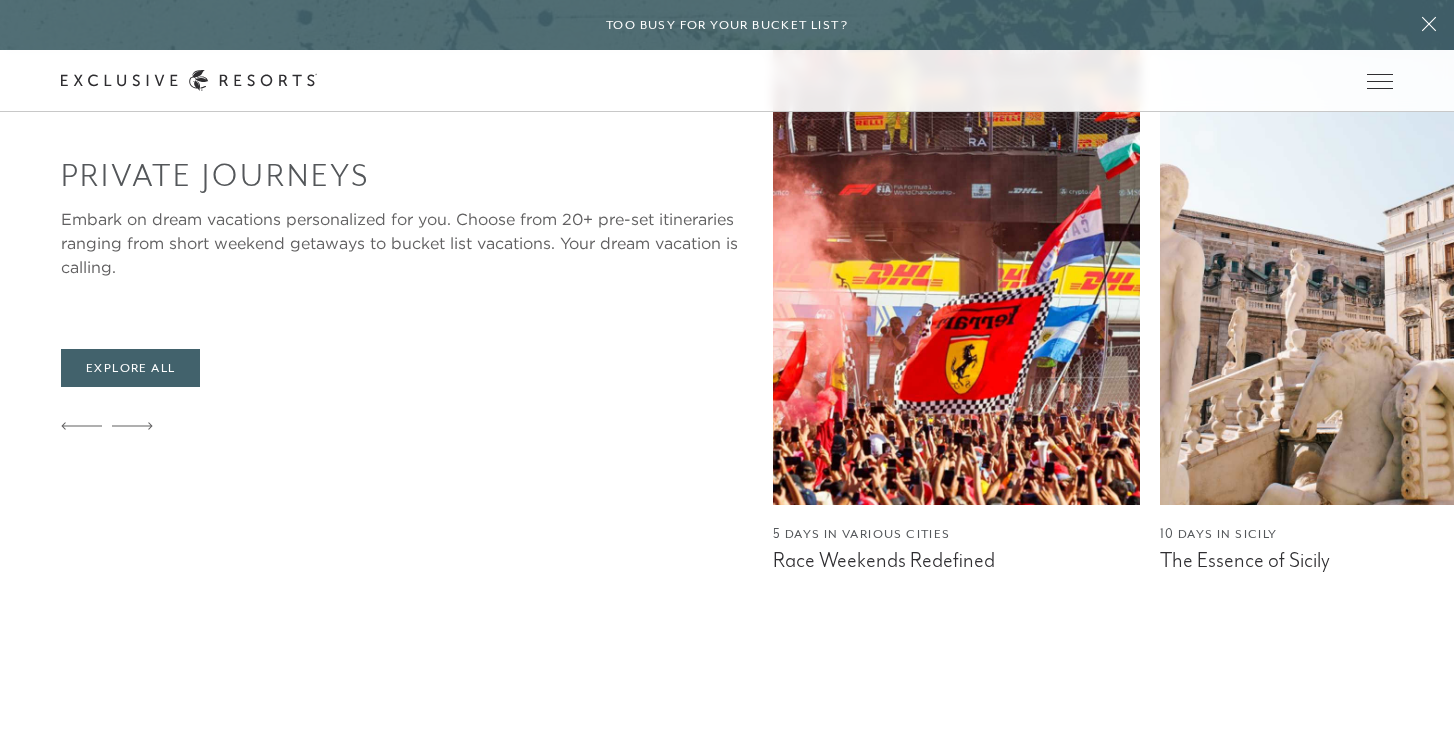 scroll, scrollTop: 1894, scrollLeft: 0, axis: vertical 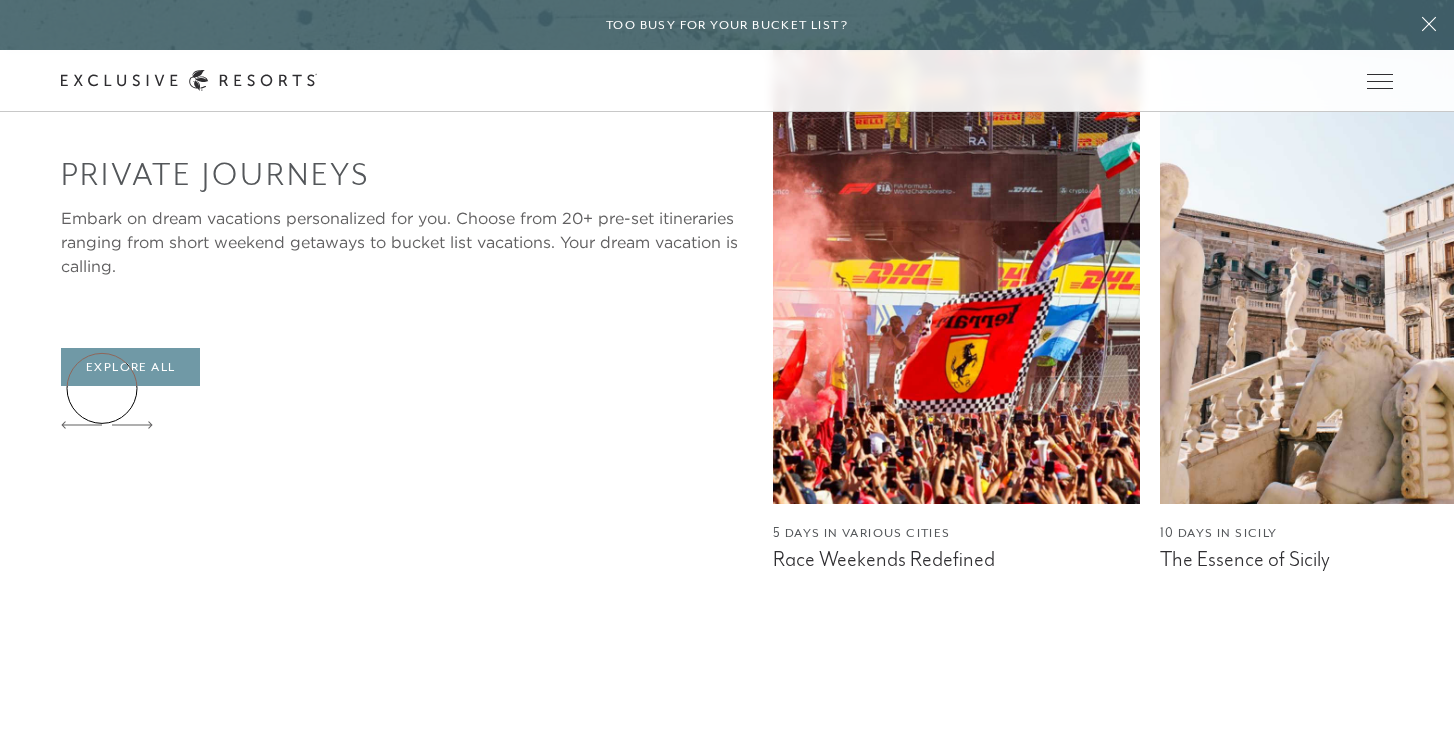 click on "Explore All" at bounding box center [130, 367] 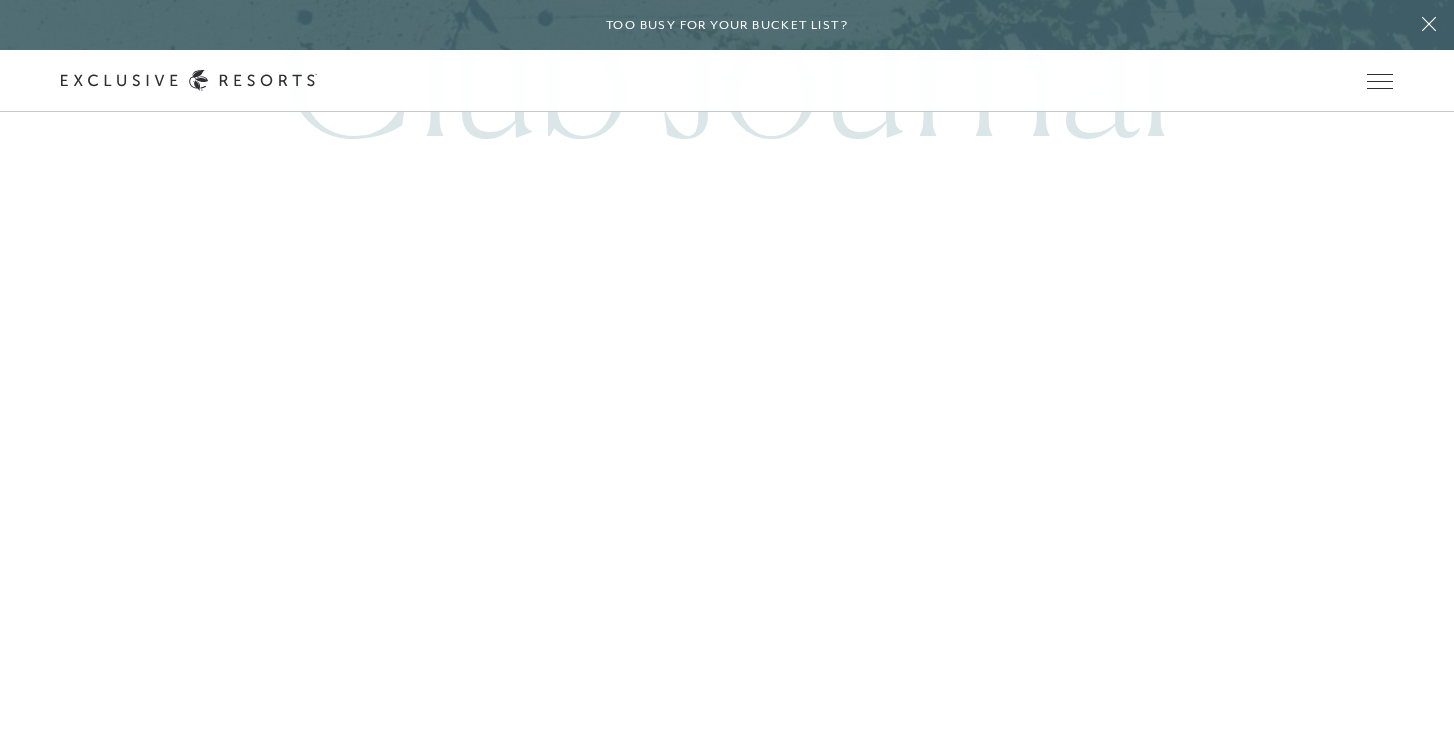scroll, scrollTop: 4221, scrollLeft: 0, axis: vertical 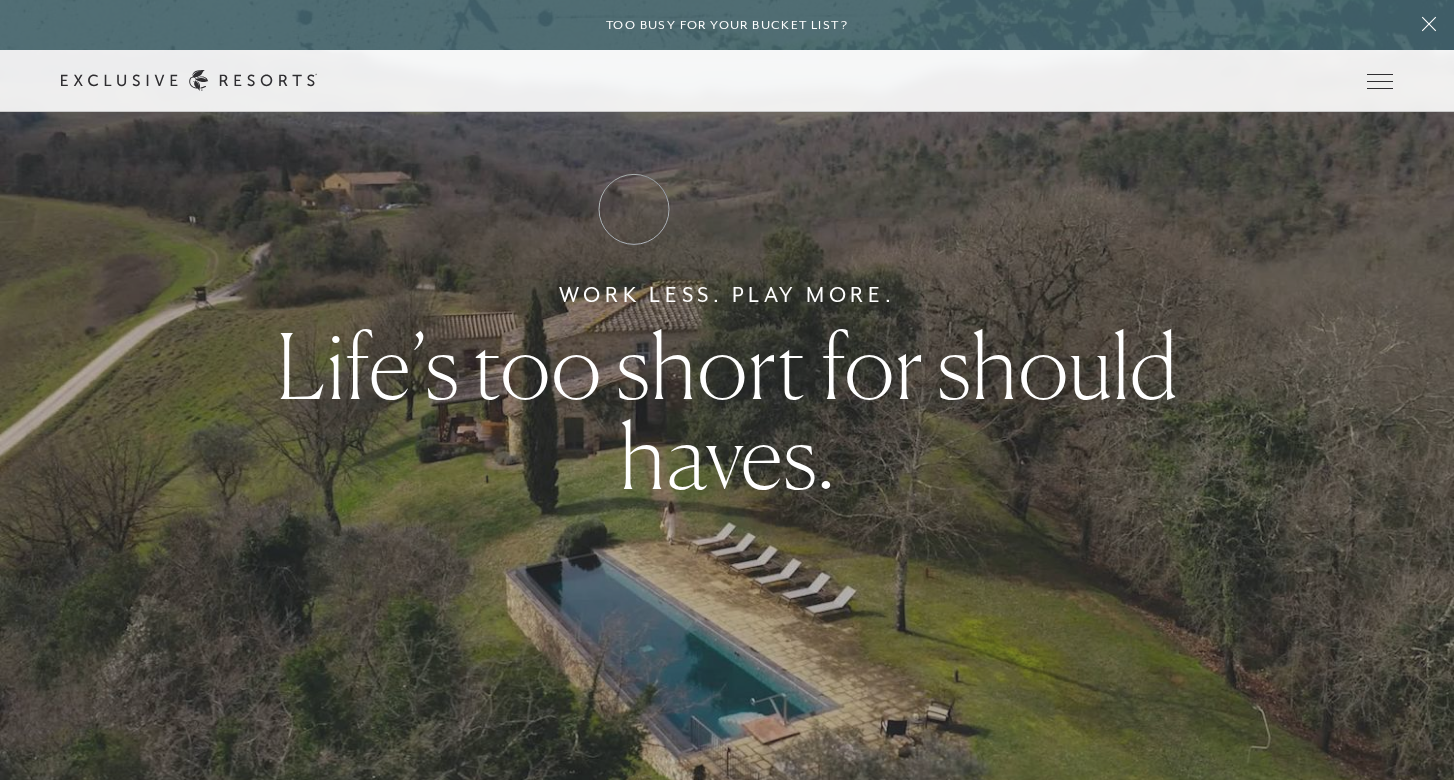 click on "How it works" at bounding box center [0, 0] 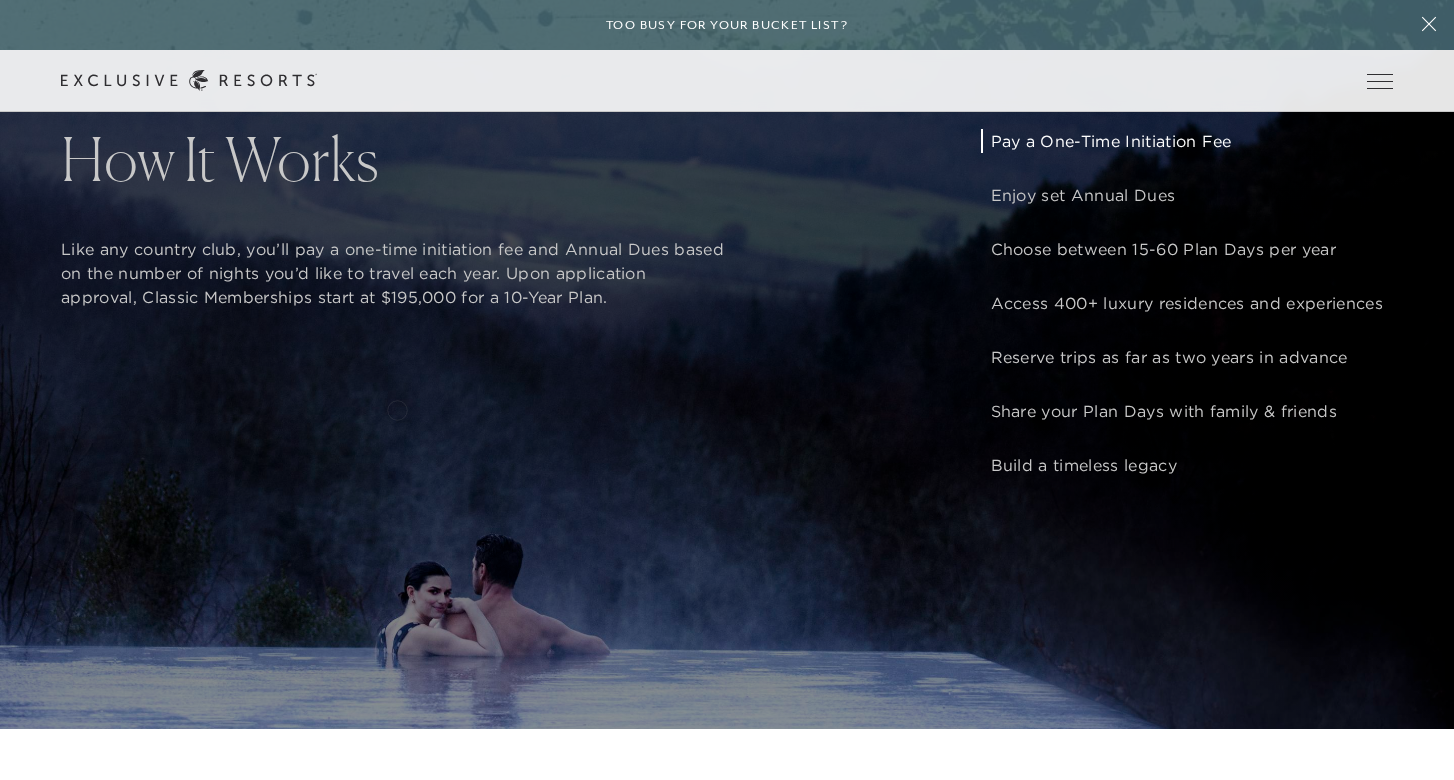 scroll, scrollTop: 1562, scrollLeft: 0, axis: vertical 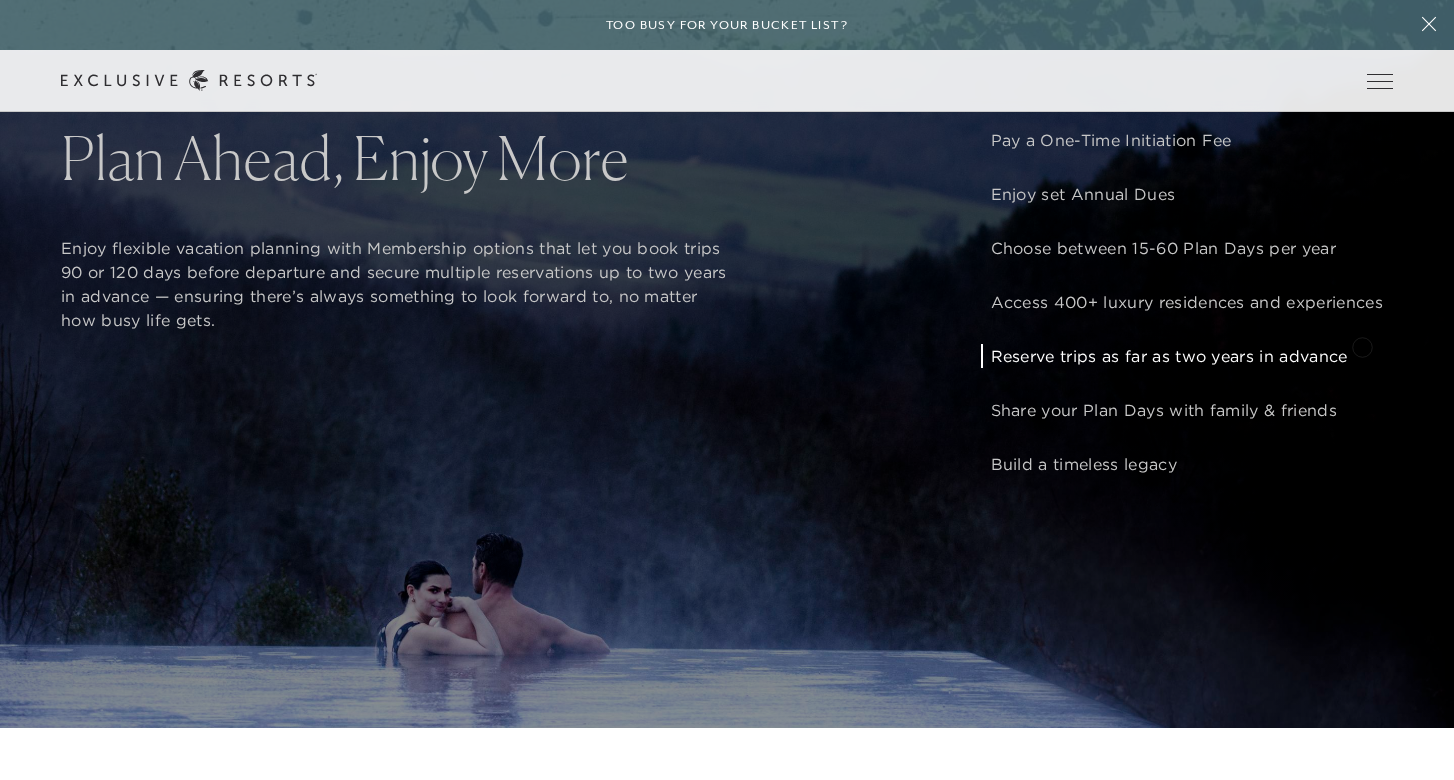click on "Reserve trips as far as two years in advance" at bounding box center [1187, 356] 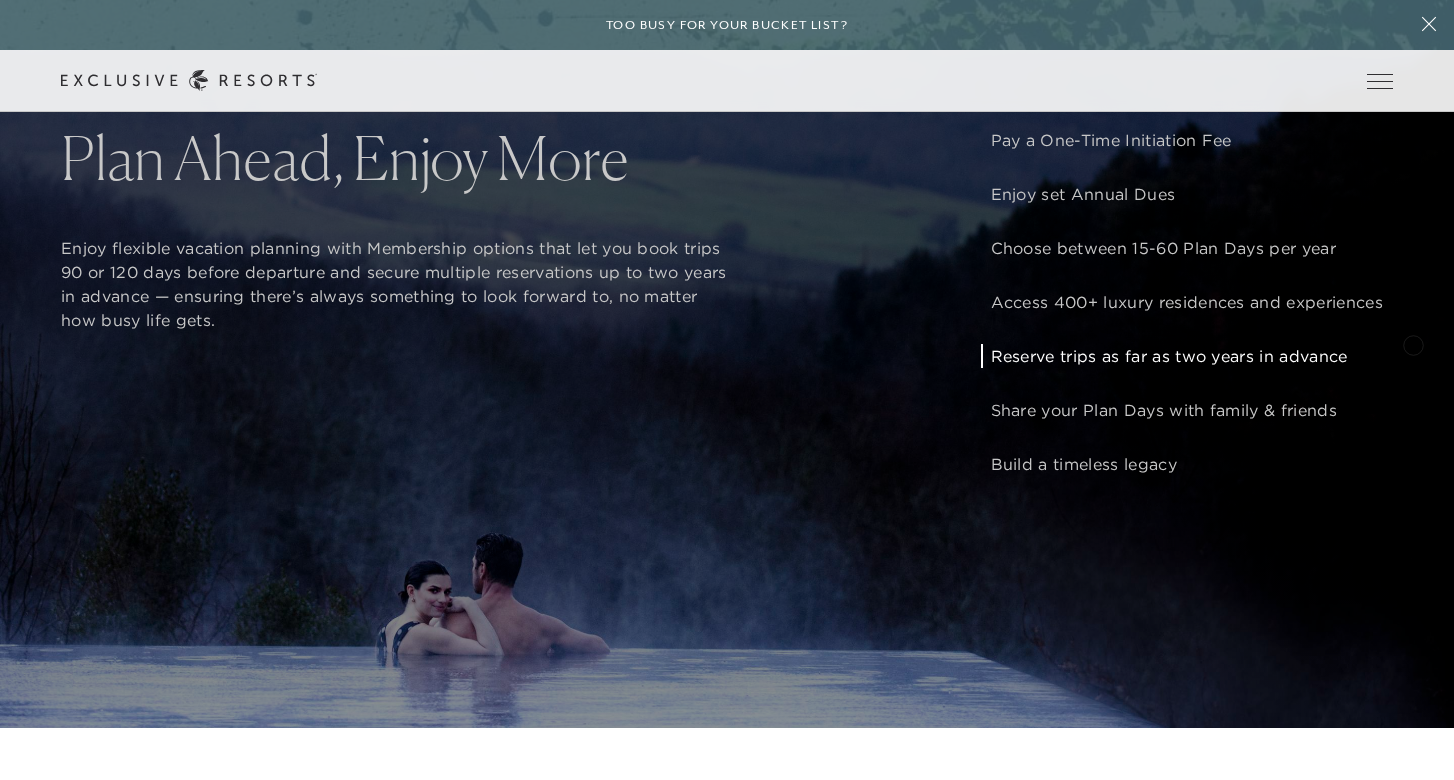 click on "How It Works Like any country club, you’ll pay a one-time initiation fee and Annual Dues based on the number of nights you’d like to travel each year. Upon application approval, Classic Memberships start at $195,000 for a 10-Year Plan. Predictable Pricing Membership Fees, including Annual Dues, provide access to The Club’s exclusive benefits, tailored services, and private vacation portfolio. For 2025, Annual Dues are set at $1,750 per Plan Day — consistent across all seasons, locations, and residence sizes — with comparable luxury rentals averaging $4,200 per night.* Tailored To You Tailor your annual travel to align with your needs, selecting between 15 and 60 Plan Days each year. Most families opt for 25 travel days, crafting a perfect year that might include skiing in Deer Valley come winter, soaking up the sun in the Caribbean for Spring Break, exploring Europe in the summer, and slipping away for a romantic weekend. The World Awaits Plan Ahead, Enjoy More The Ultimate Gift A Lasting Legacy" at bounding box center [727, 338] 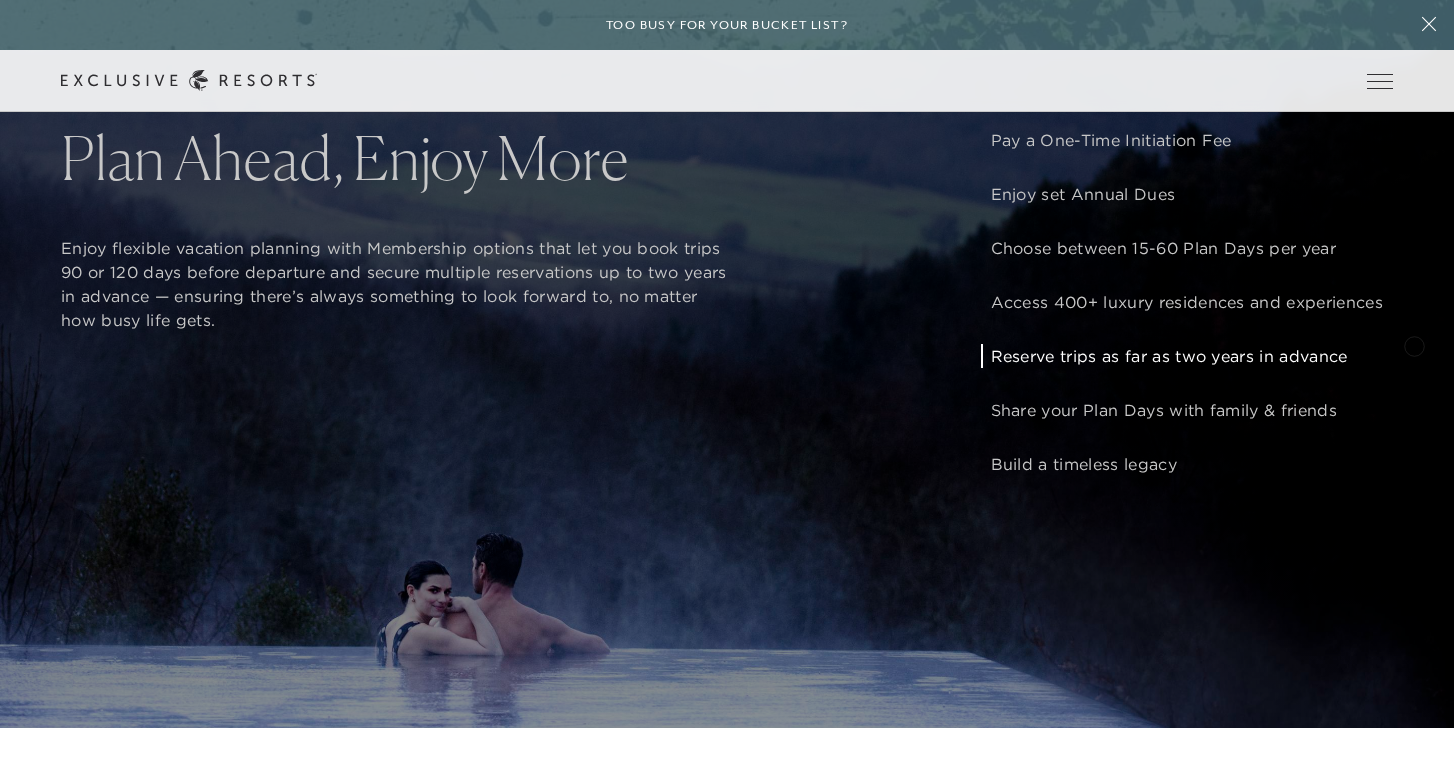 click on "How It Works Like any country club, you’ll pay a one-time initiation fee and Annual Dues based on the number of nights you’d like to travel each year. Upon application approval, Classic Memberships start at $195,000 for a 10-Year Plan. Predictable Pricing Membership Fees, including Annual Dues, provide access to The Club’s exclusive benefits, tailored services, and private vacation portfolio. For 2025, Annual Dues are set at $1,750 per Plan Day — consistent across all seasons, locations, and residence sizes — with comparable luxury rentals averaging $4,200 per night.* Tailored To You Tailor your annual travel to align with your needs, selecting between 15 and 60 Plan Days each year. Most families opt for 25 travel days, crafting a perfect year that might include skiing in Deer Valley come winter, soaking up the sun in the Caribbean for Spring Break, exploring Europe in the summer, and slipping away for a romantic weekend. The World Awaits Plan Ahead, Enjoy More The Ultimate Gift A Lasting Legacy" at bounding box center [727, 338] 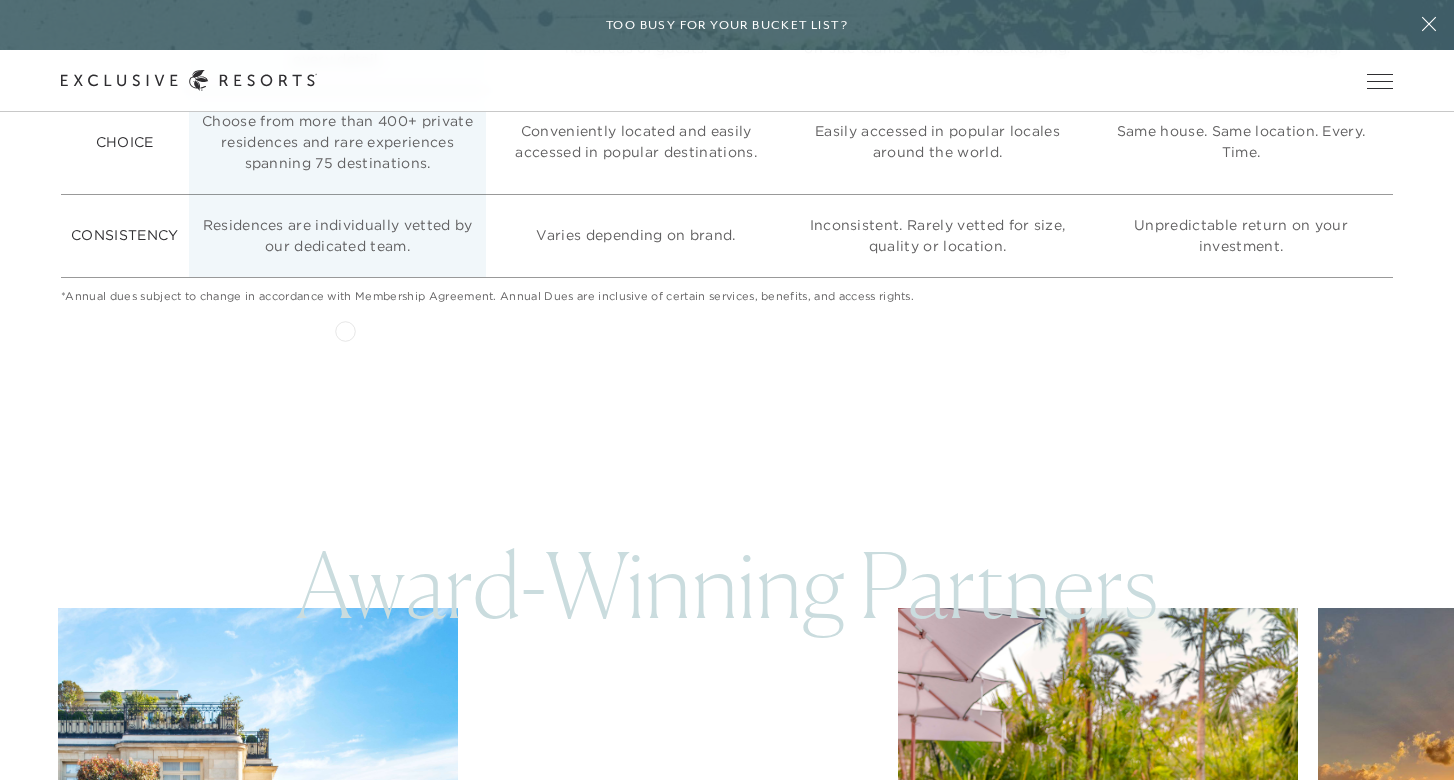 scroll, scrollTop: 5631, scrollLeft: 0, axis: vertical 